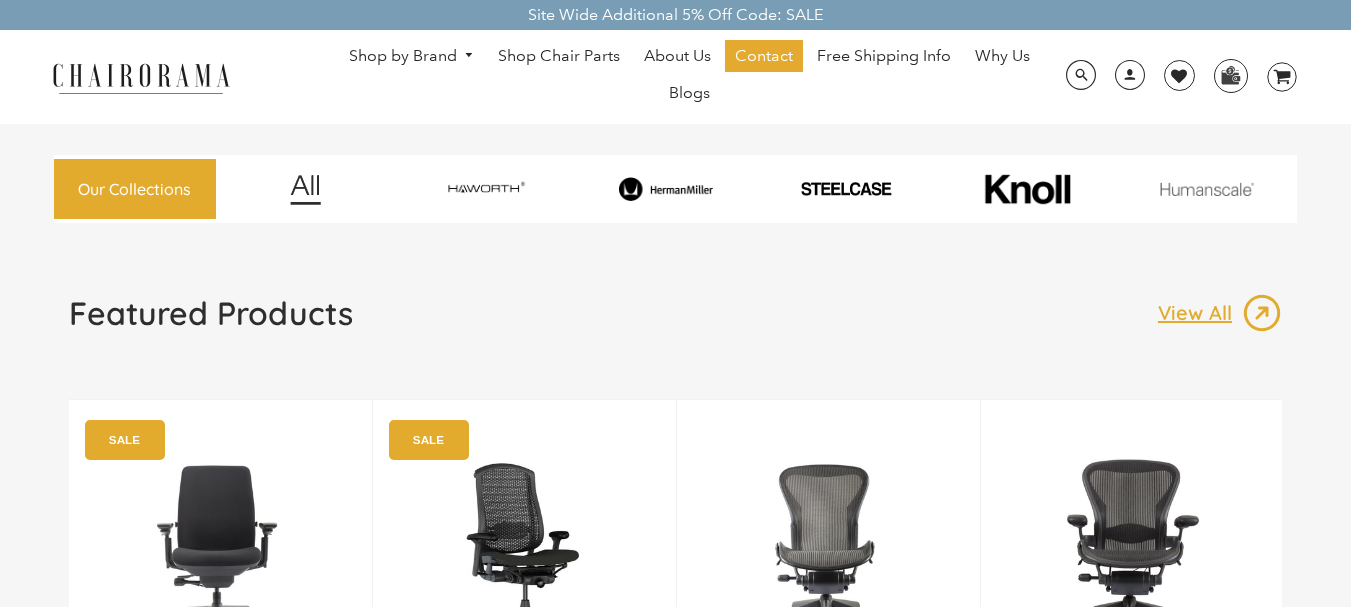 scroll, scrollTop: 0, scrollLeft: 0, axis: both 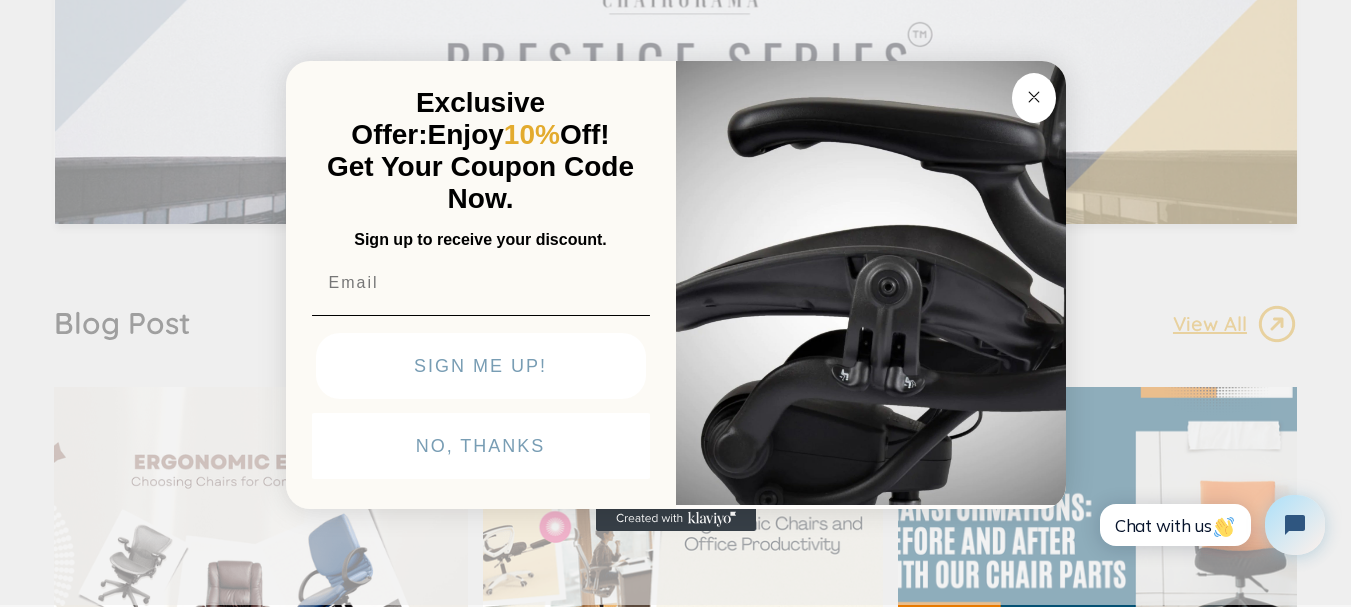 click 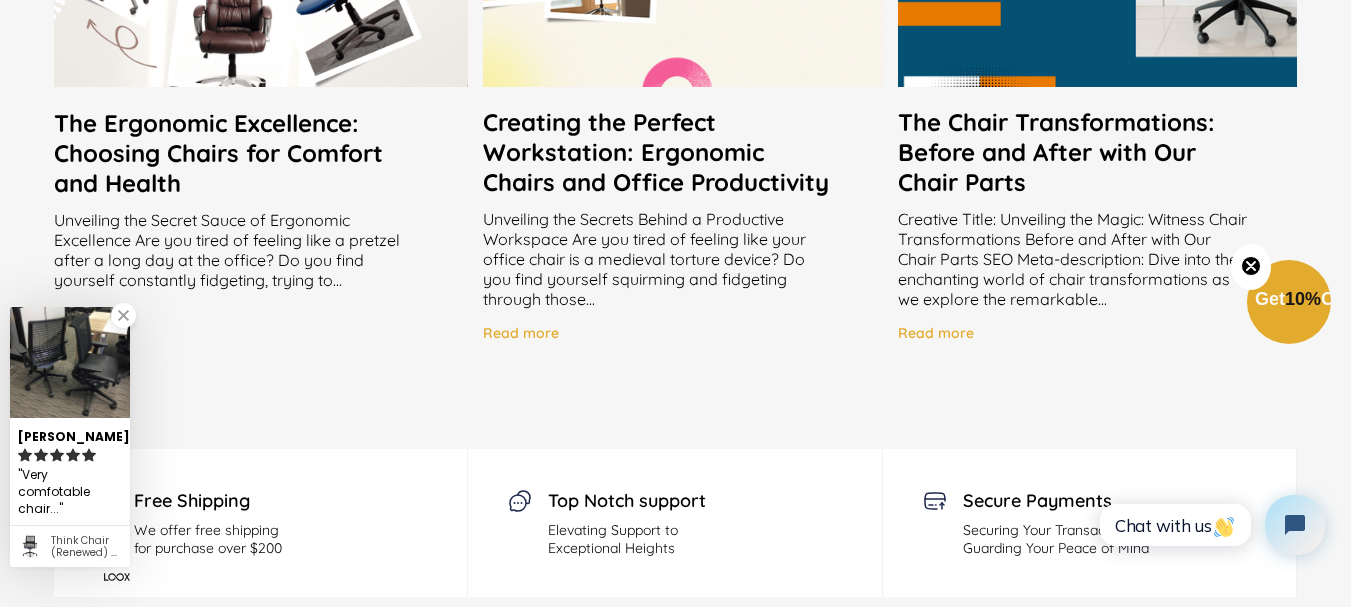 scroll, scrollTop: 4200, scrollLeft: 0, axis: vertical 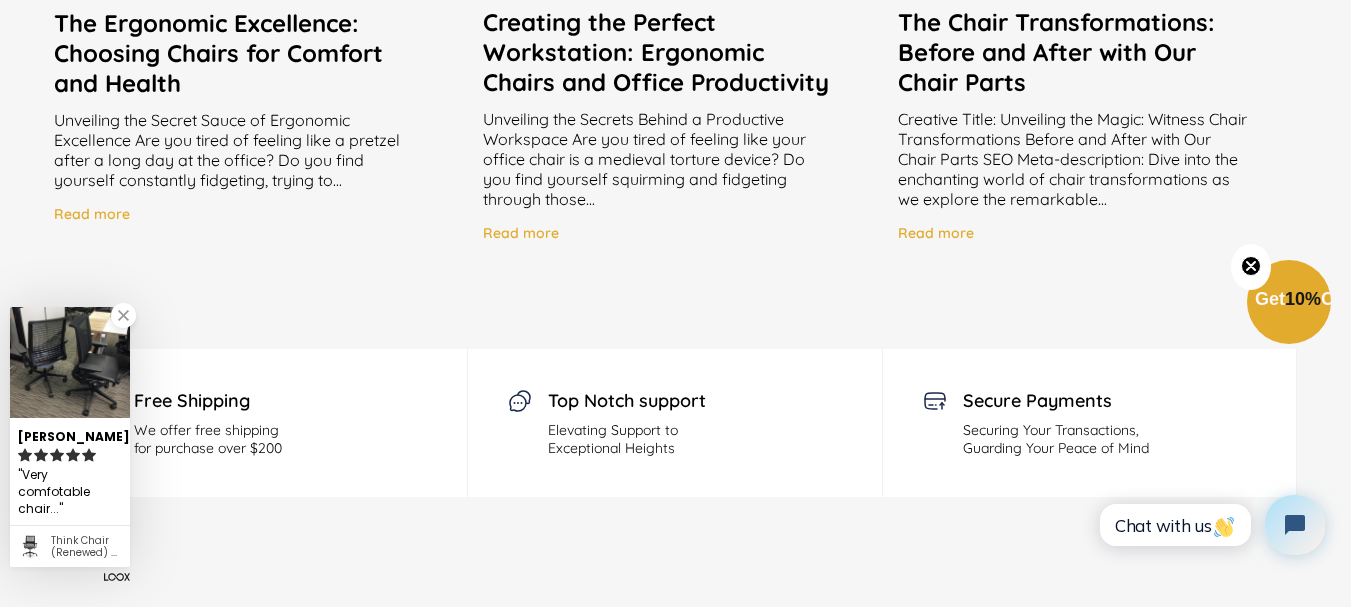 click at bounding box center (123, 315) 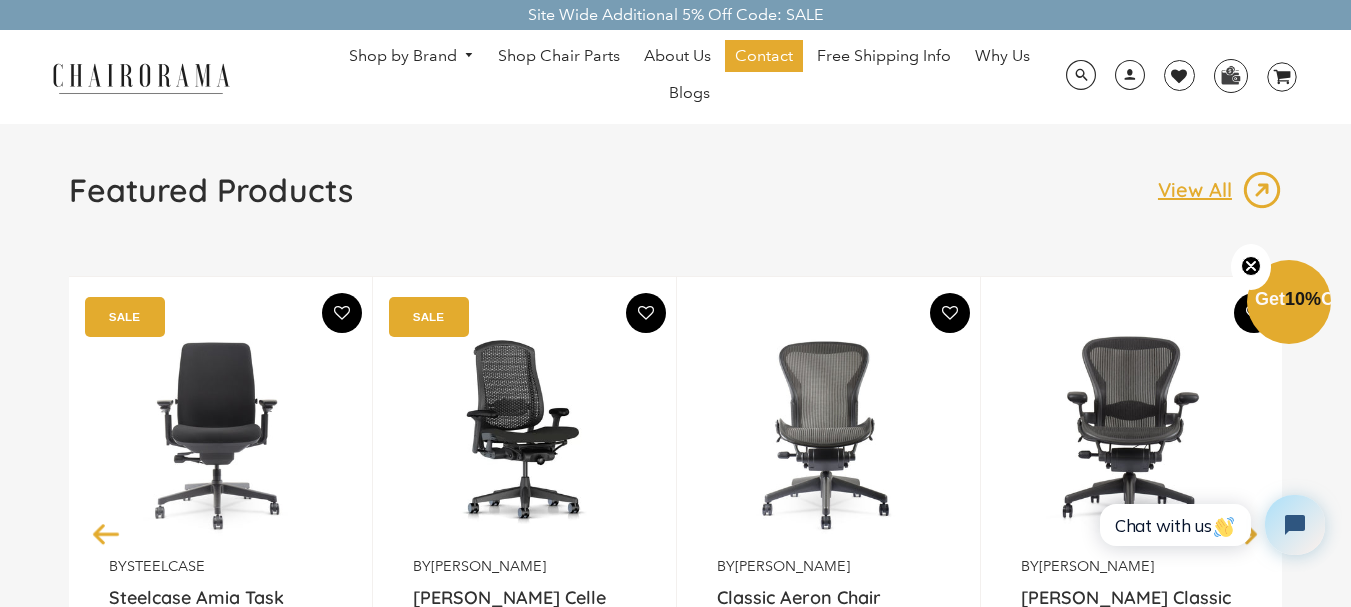 scroll, scrollTop: 0, scrollLeft: 0, axis: both 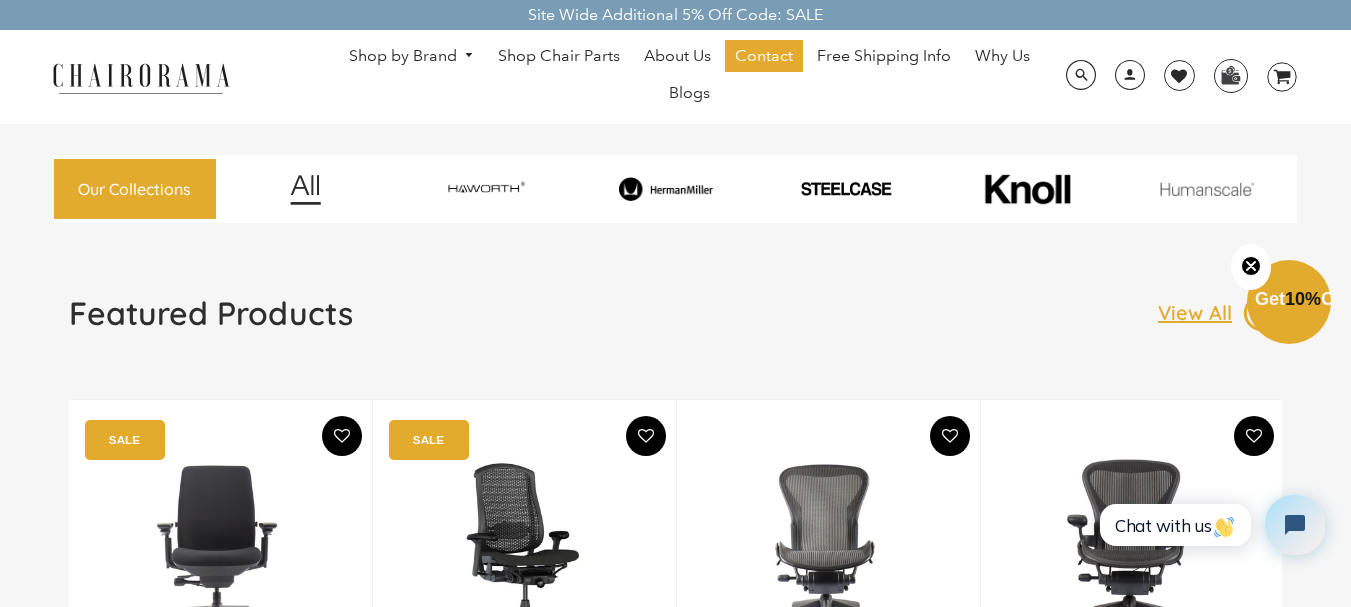 click on "Shop by Brand" at bounding box center [412, 56] 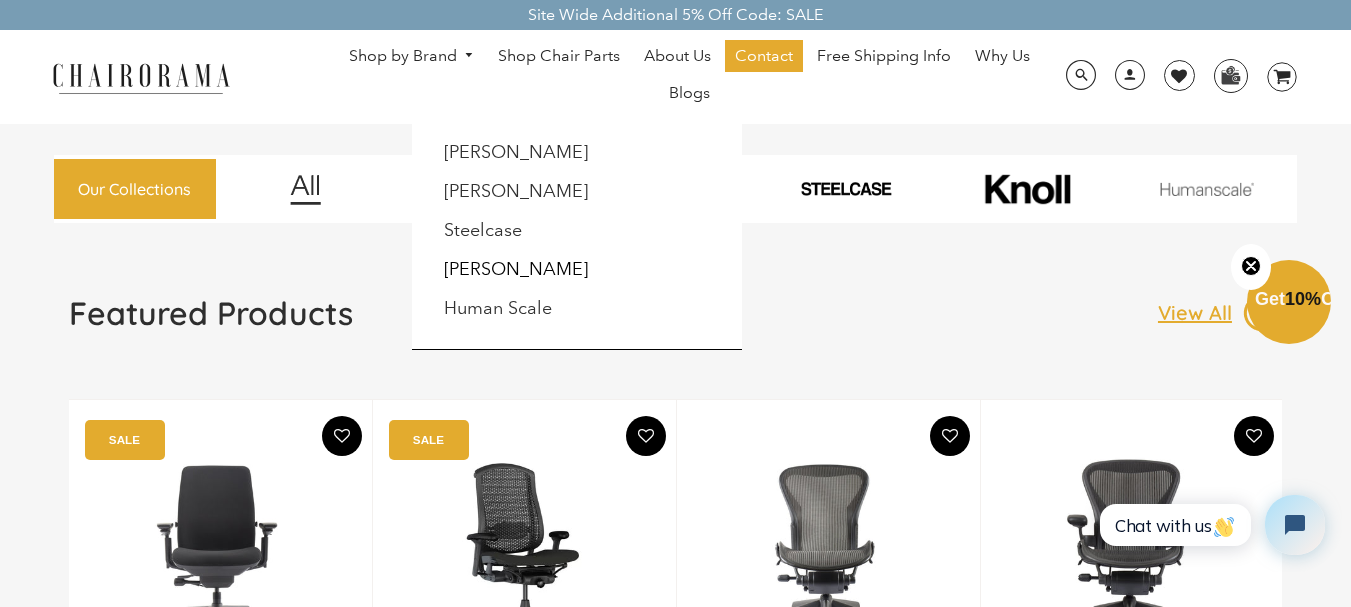 click at bounding box center (675, 303) 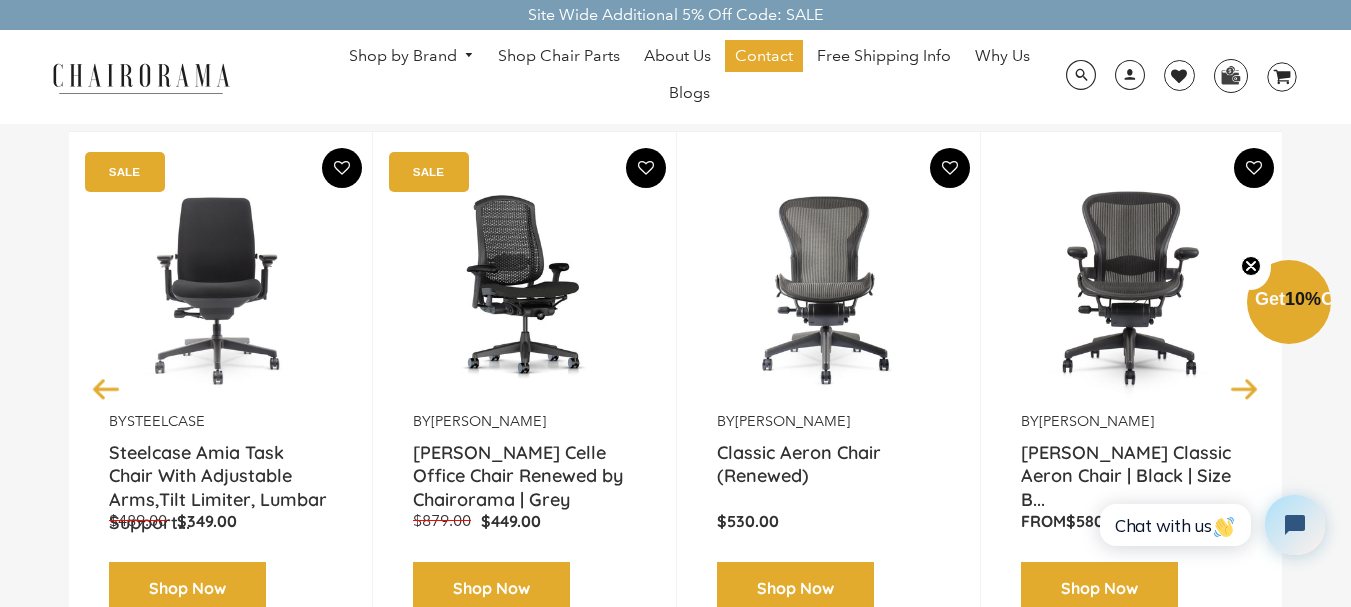 scroll, scrollTop: 300, scrollLeft: 0, axis: vertical 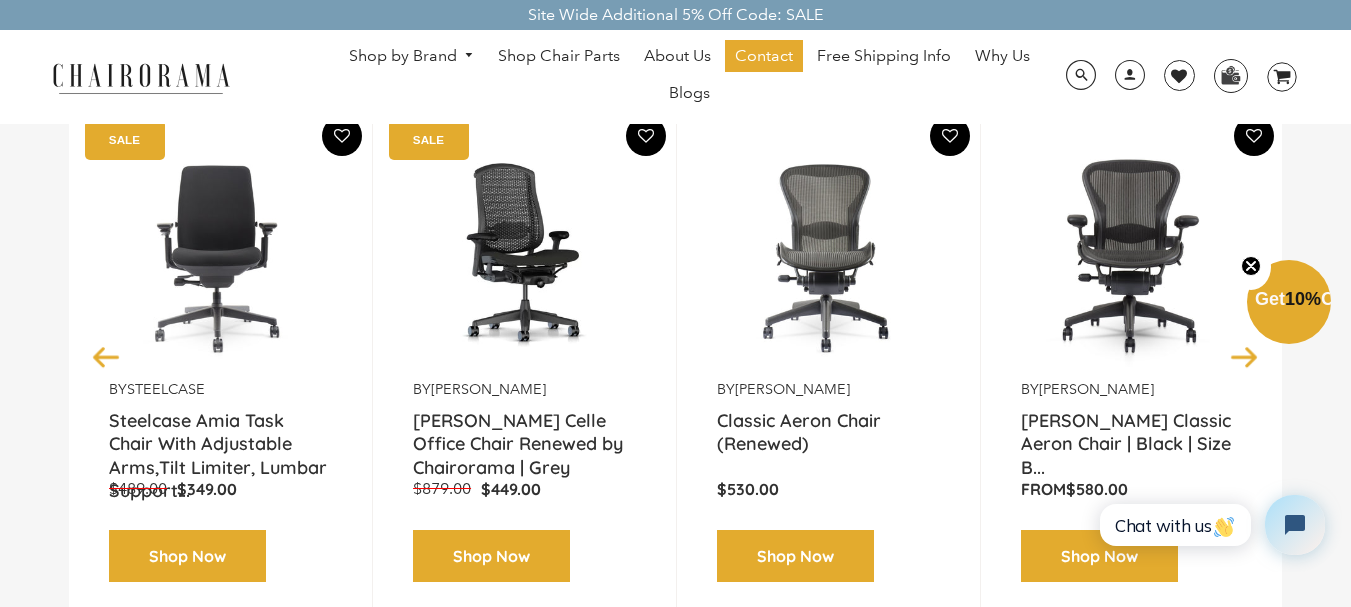 click at bounding box center (828, 255) 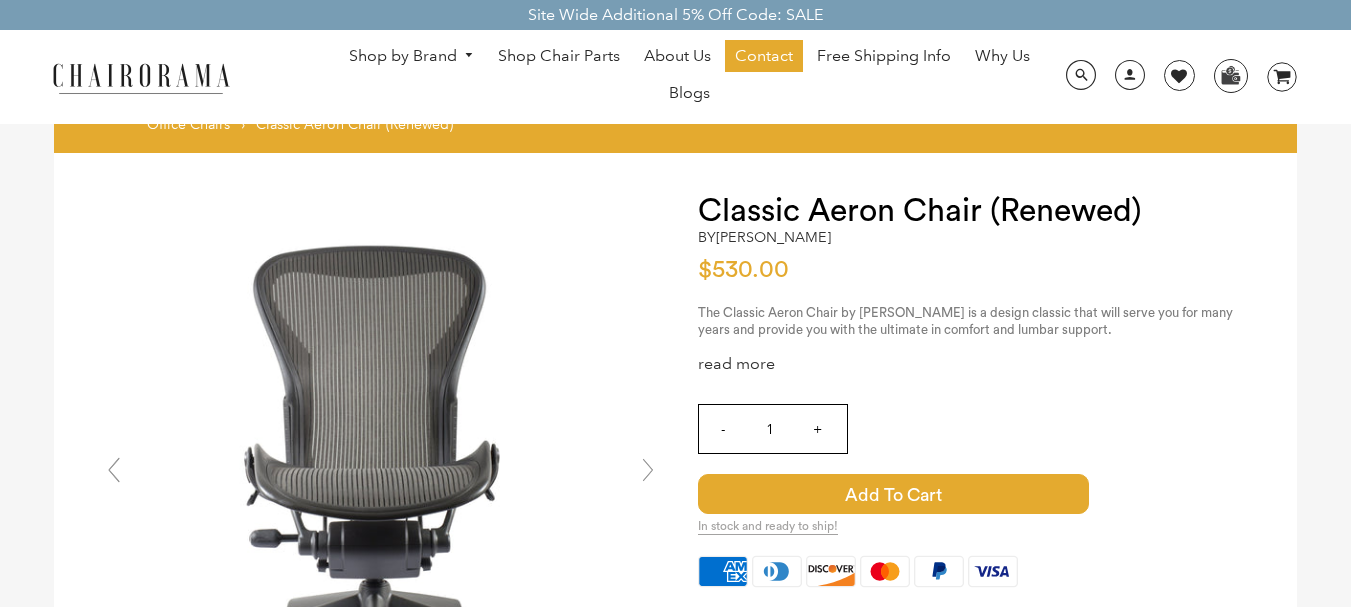 scroll, scrollTop: 0, scrollLeft: 0, axis: both 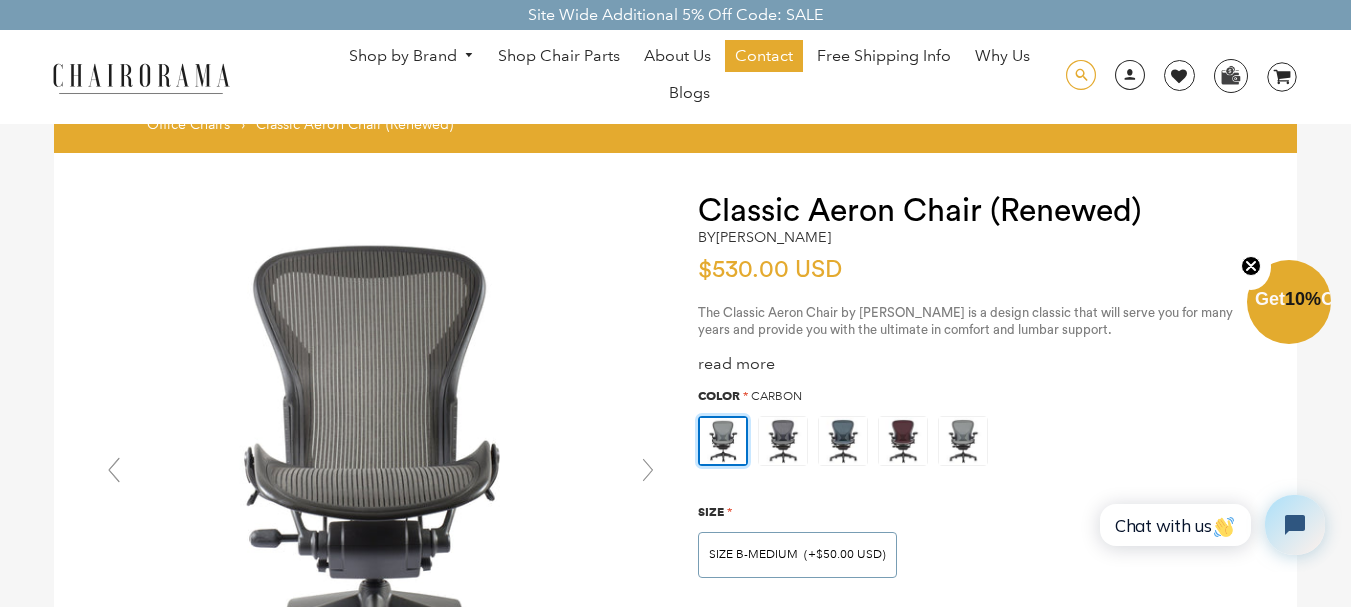 click at bounding box center (1081, 75) 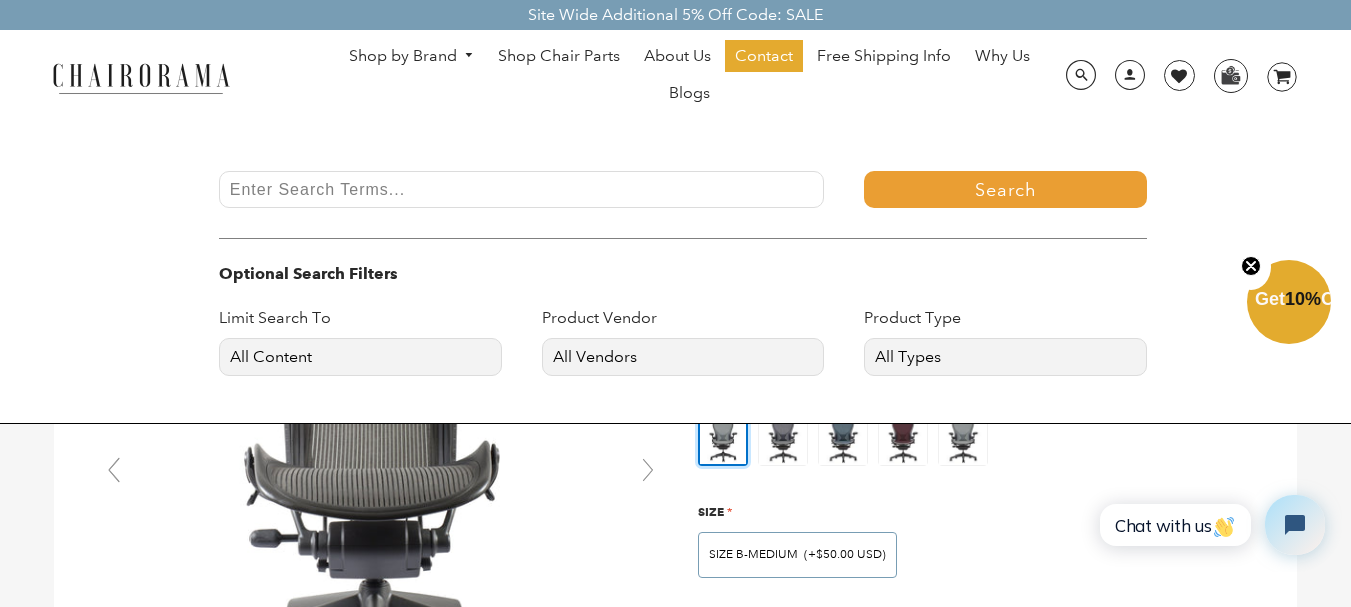 click at bounding box center (522, 189) 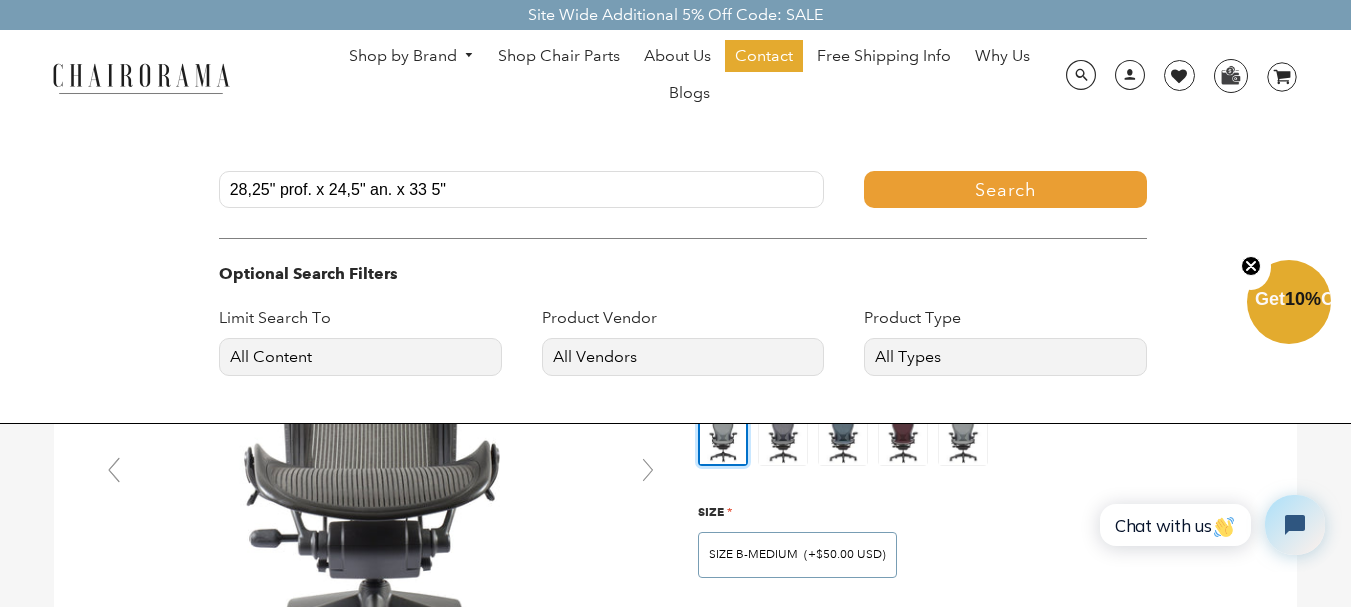 click on "28,25" prof. x 24,5" an. x 33 5"" at bounding box center (522, 189) 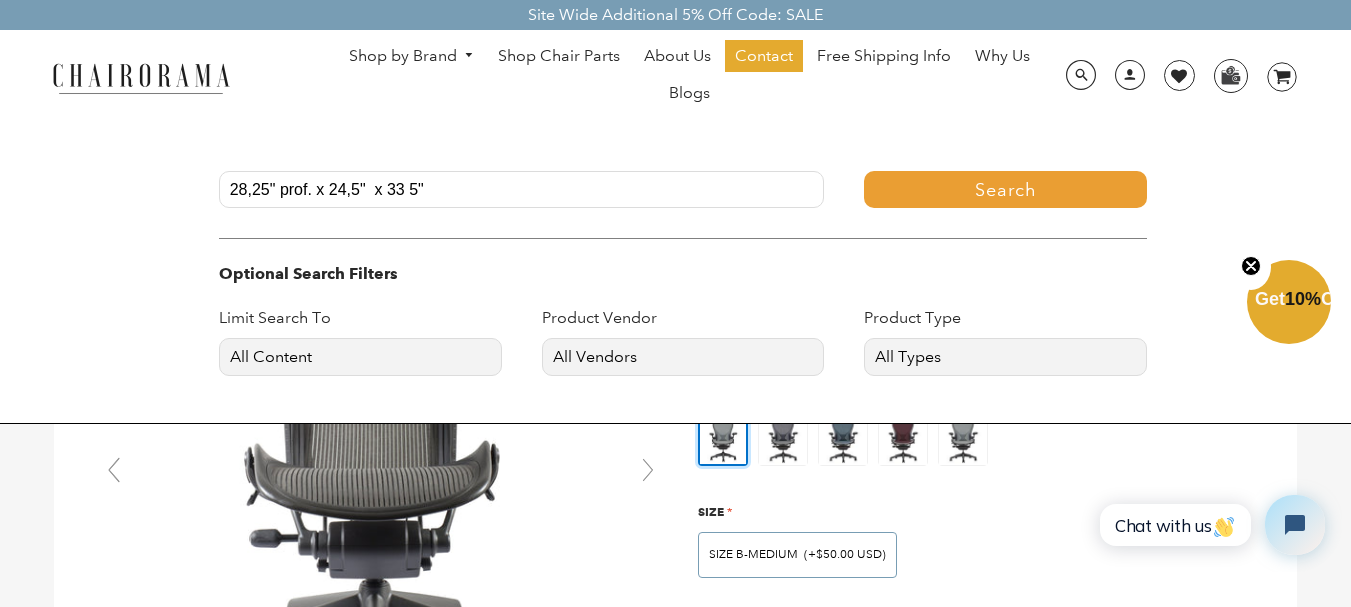 click on "28,25" prof. x 24,5"  x 33 5"" at bounding box center [522, 189] 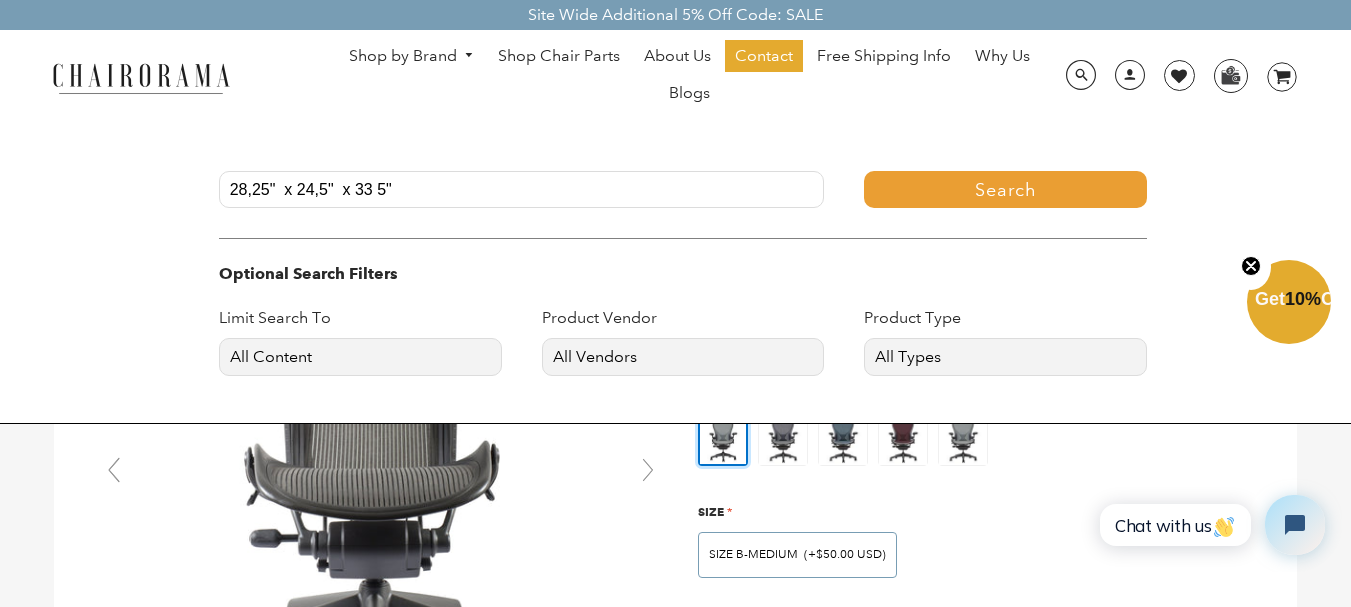 type on "28,25"  x 24,5"  x 33 5"" 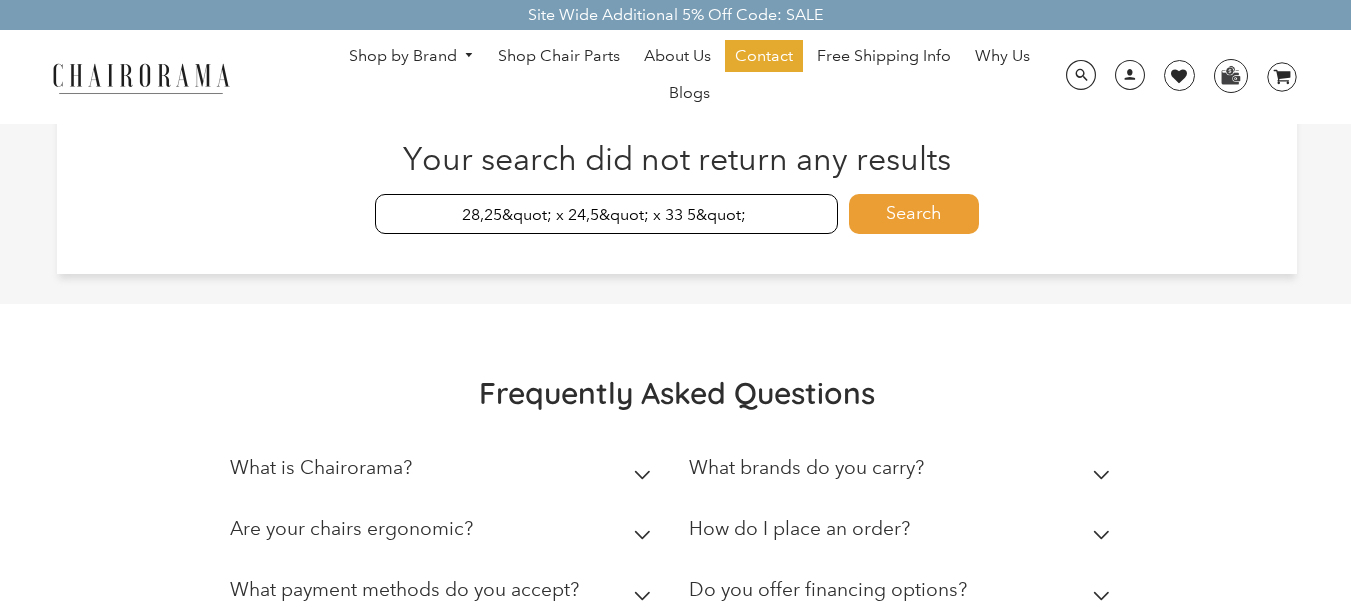 scroll, scrollTop: 0, scrollLeft: 0, axis: both 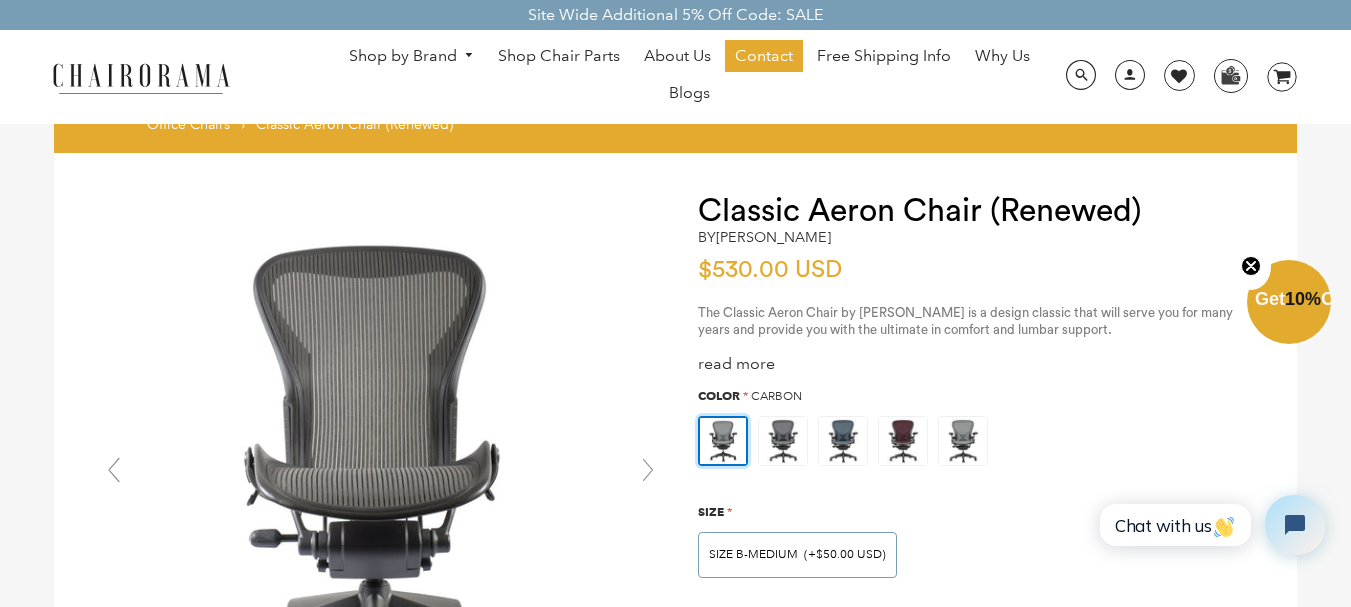 click on "Shop by Brand" at bounding box center [412, 56] 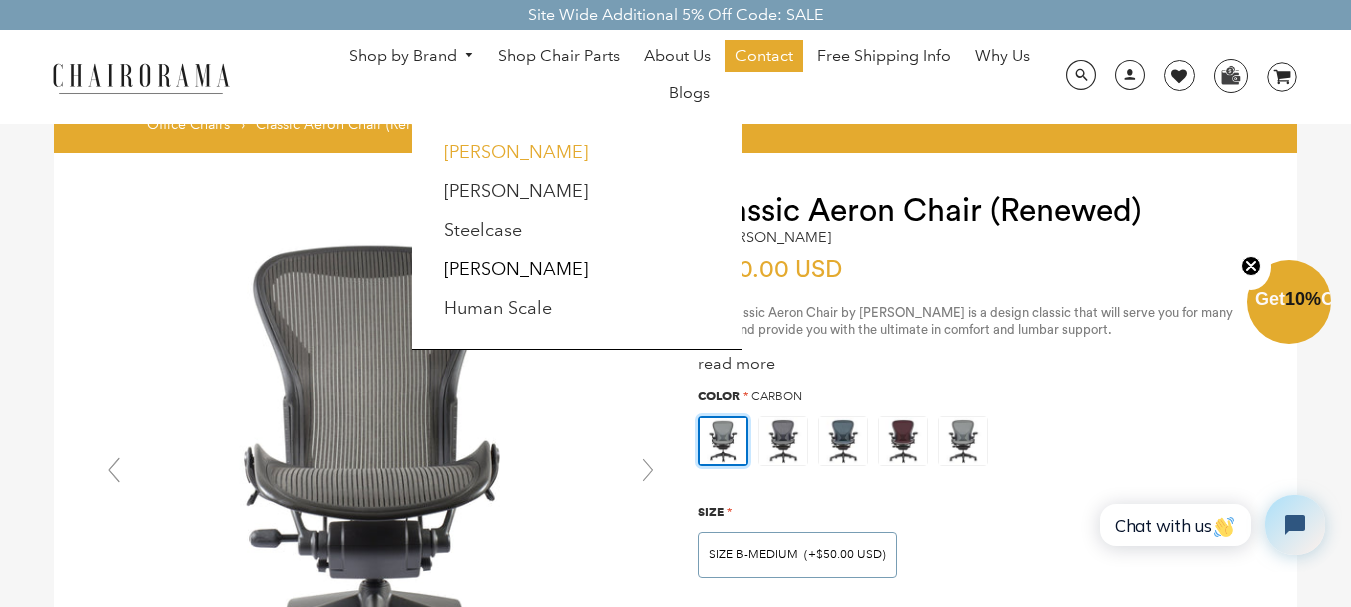 click on "[PERSON_NAME]" at bounding box center [516, 152] 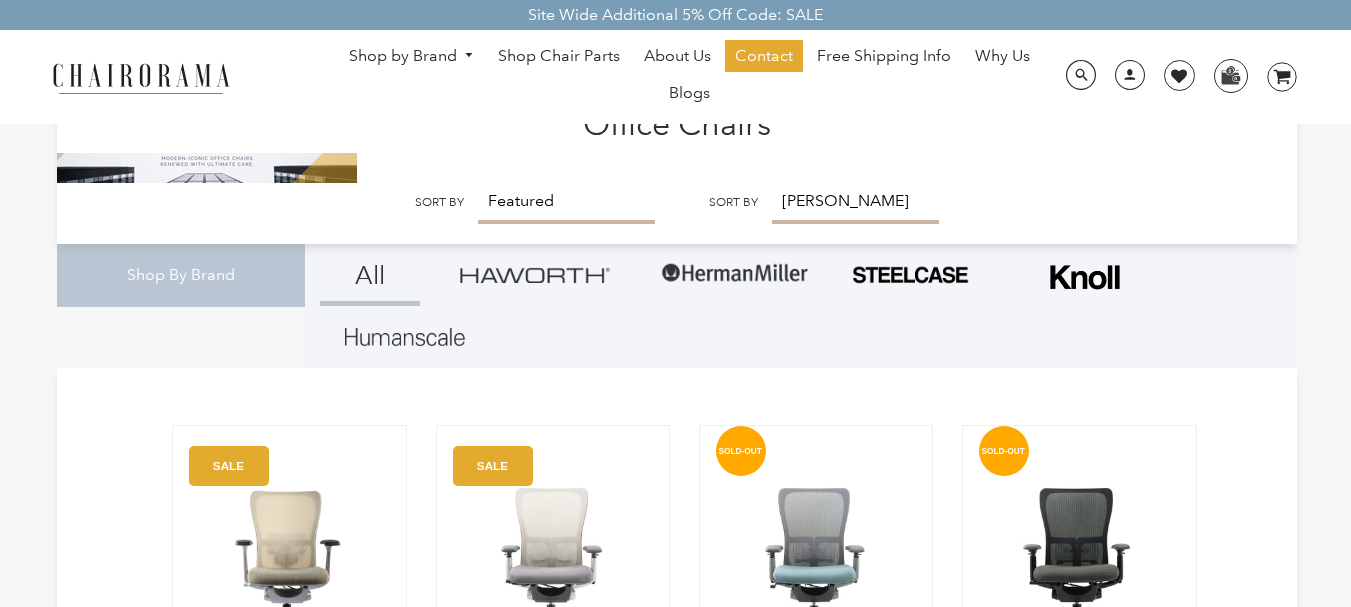scroll, scrollTop: 0, scrollLeft: 0, axis: both 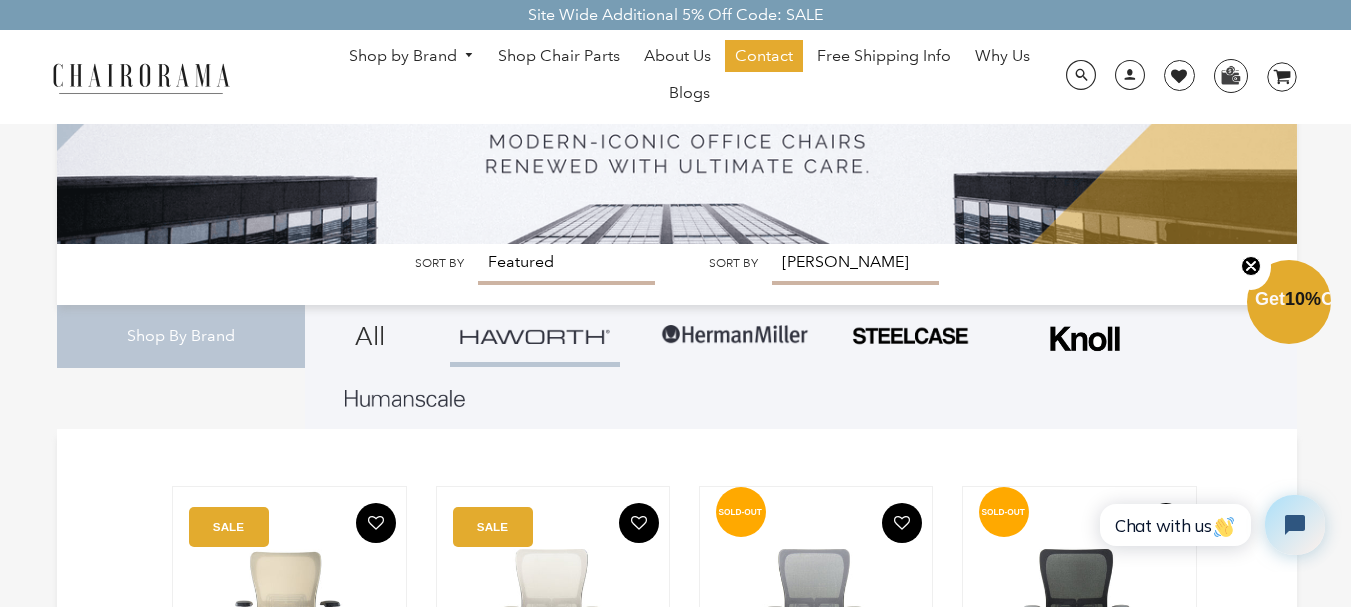 click on "Shop by Brand" at bounding box center [412, 56] 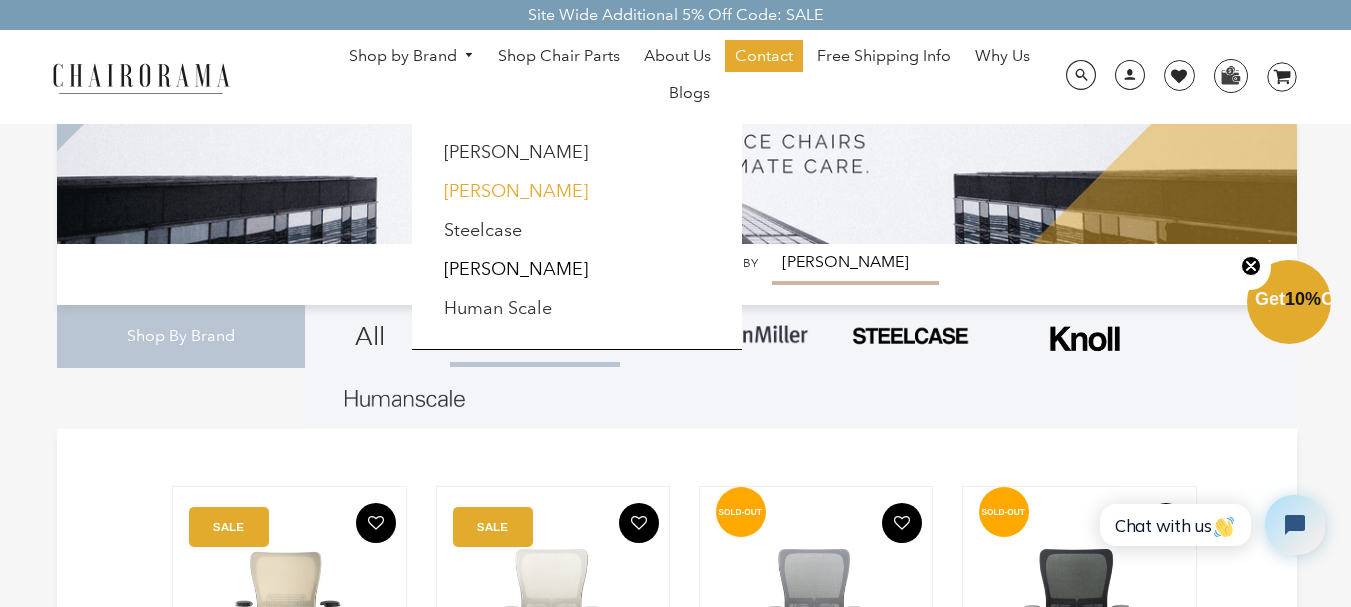 click on "[PERSON_NAME]" at bounding box center (516, 191) 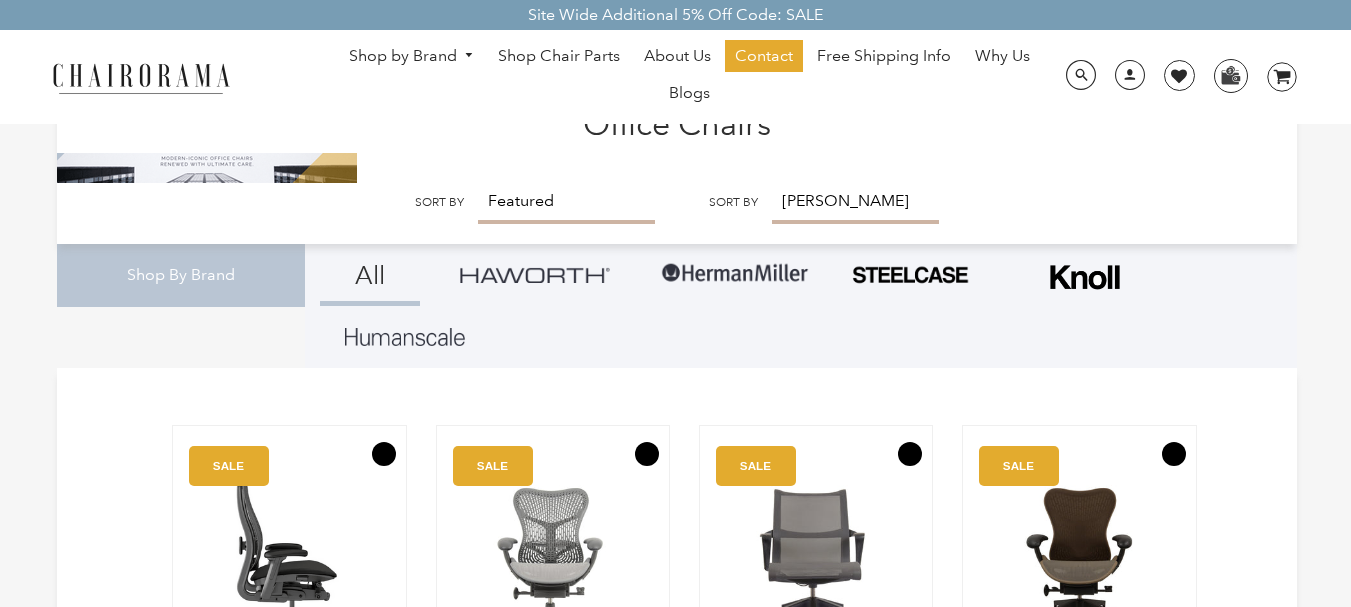 scroll, scrollTop: 0, scrollLeft: 0, axis: both 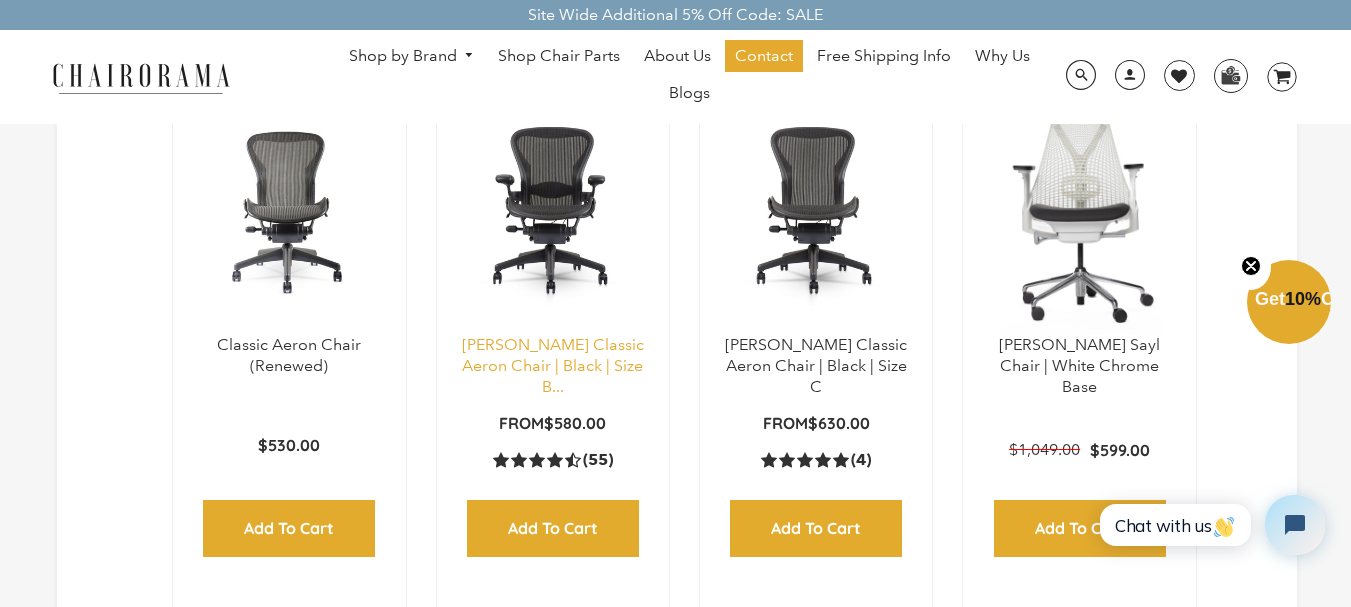 click on "Herman Miller Classic Aeron Chair | Black | Size B..." at bounding box center [553, 365] 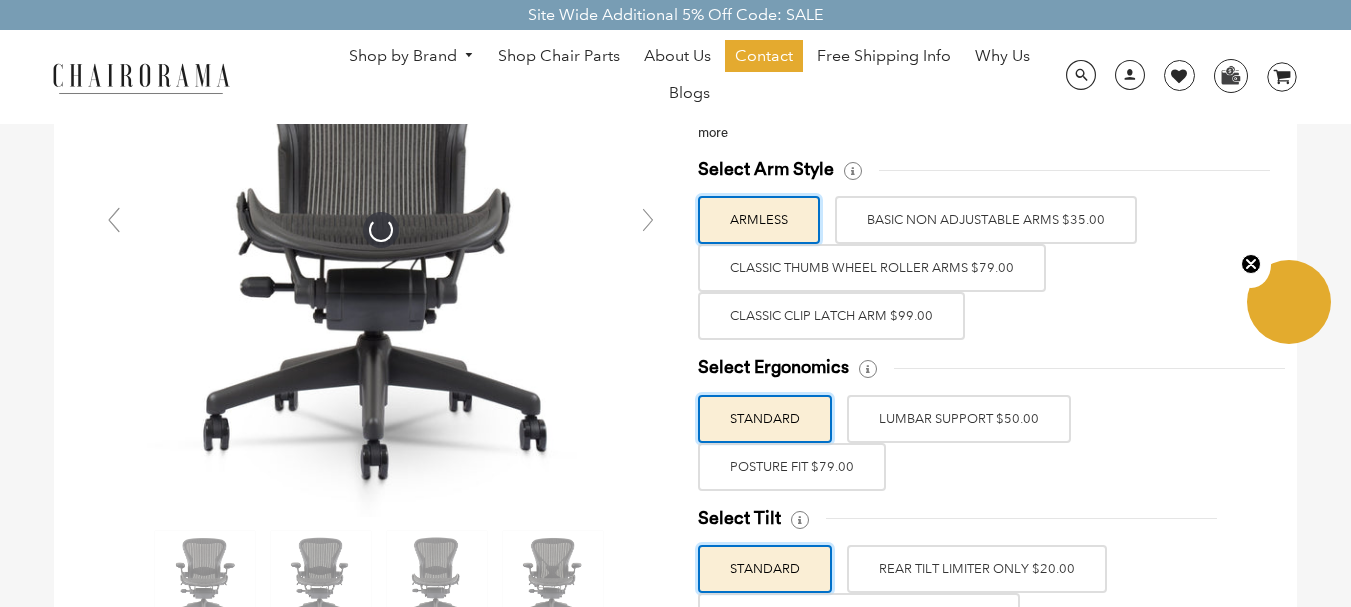 scroll, scrollTop: 300, scrollLeft: 0, axis: vertical 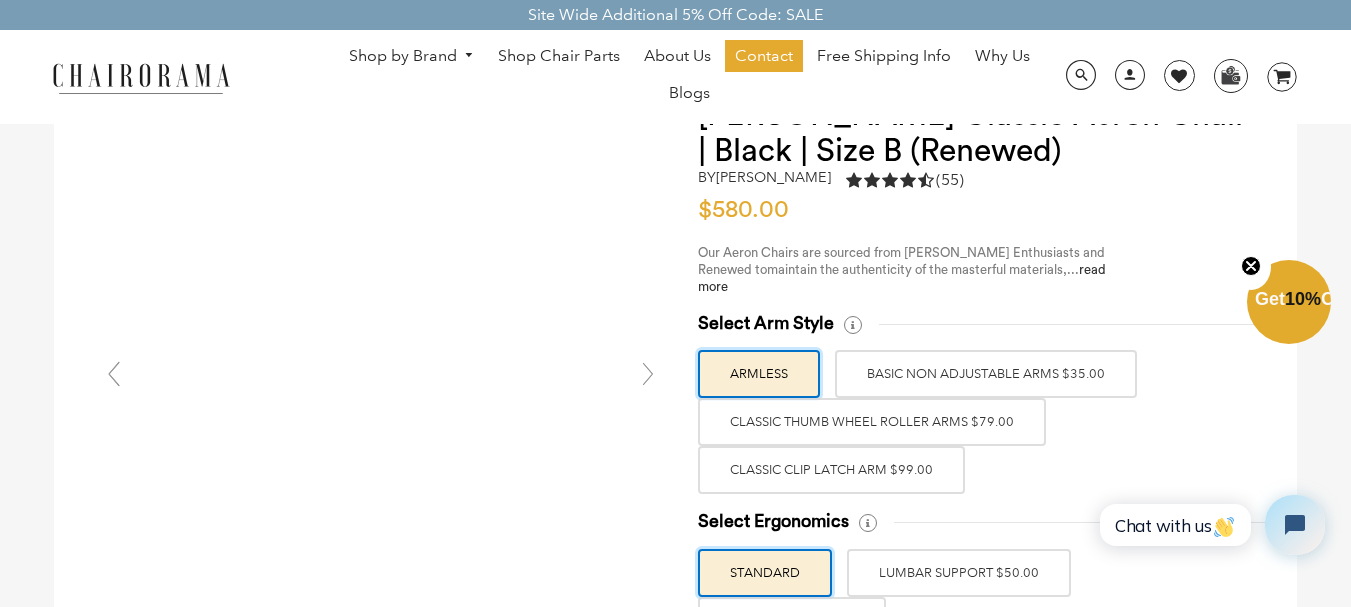 click at bounding box center (648, 374) 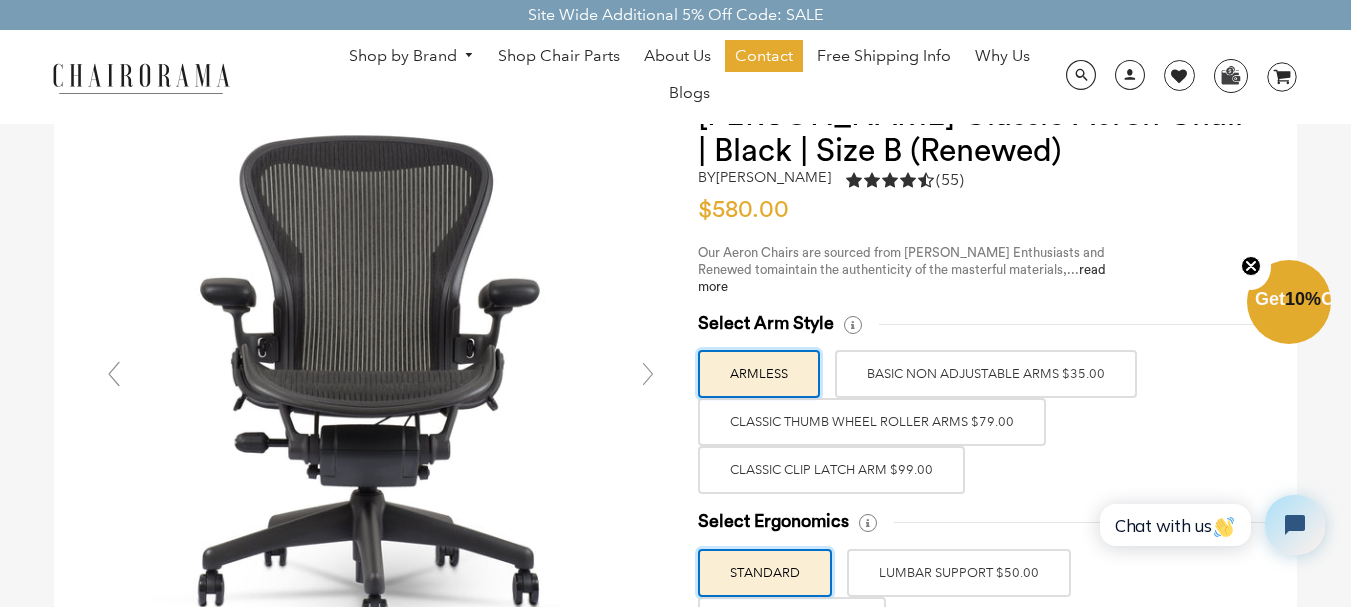 click at bounding box center (648, 374) 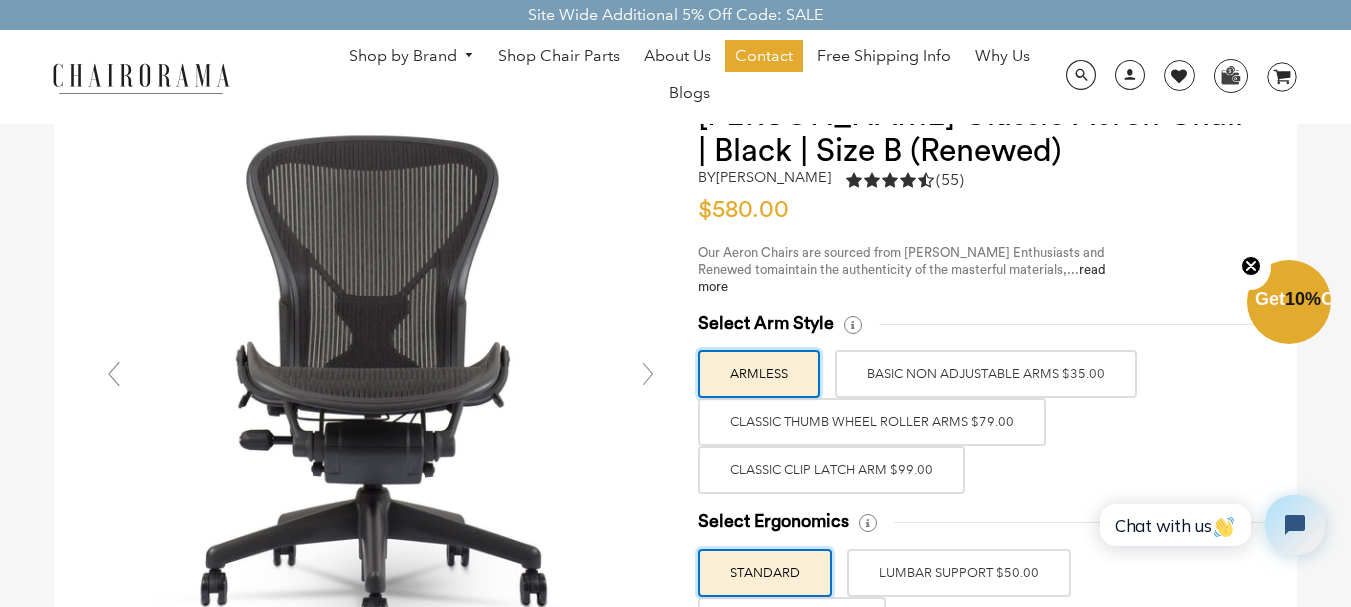 click at bounding box center [648, 374] 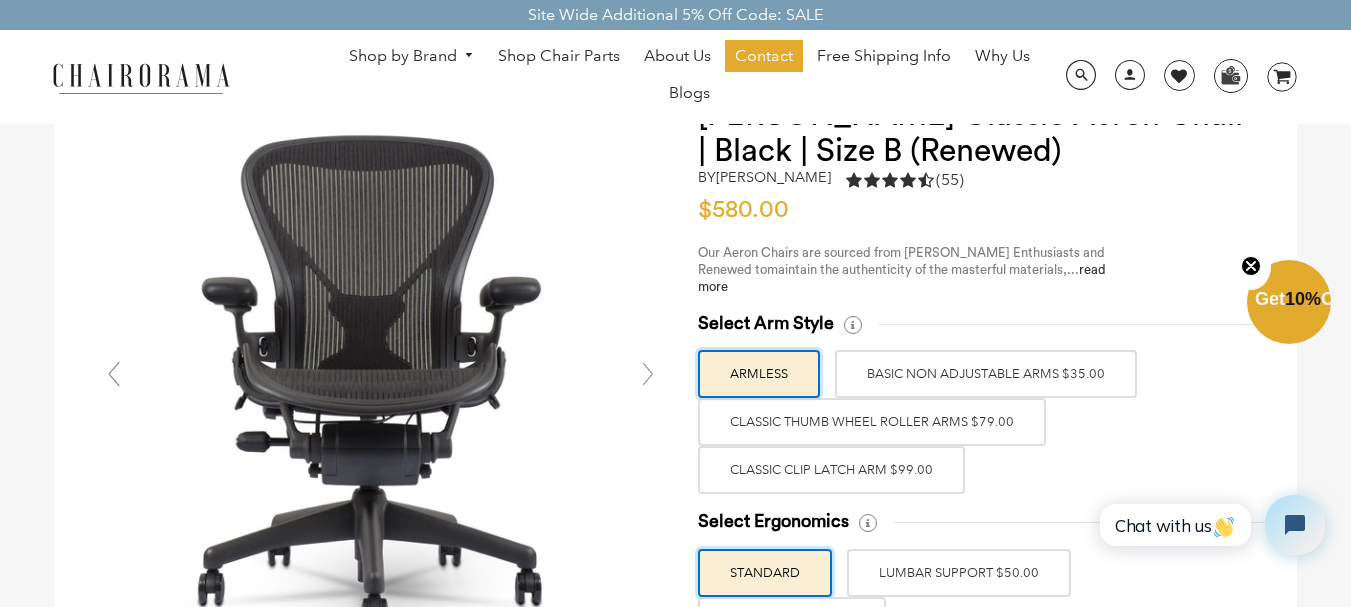 click at bounding box center (648, 374) 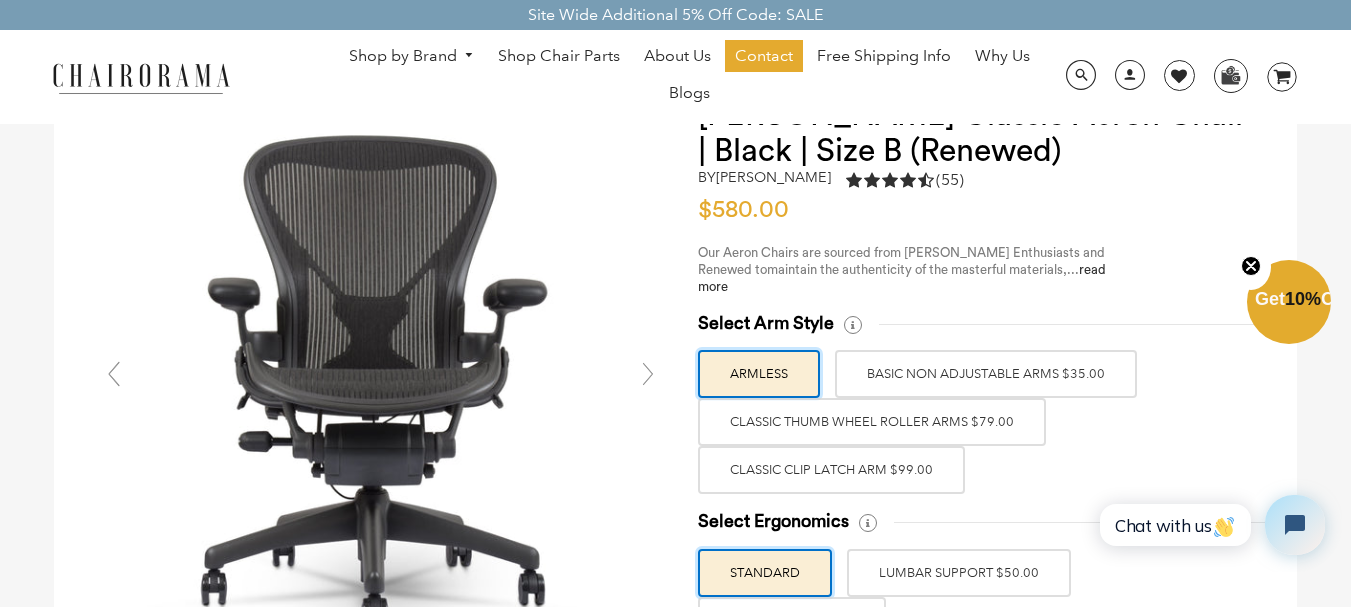 click at bounding box center [648, 374] 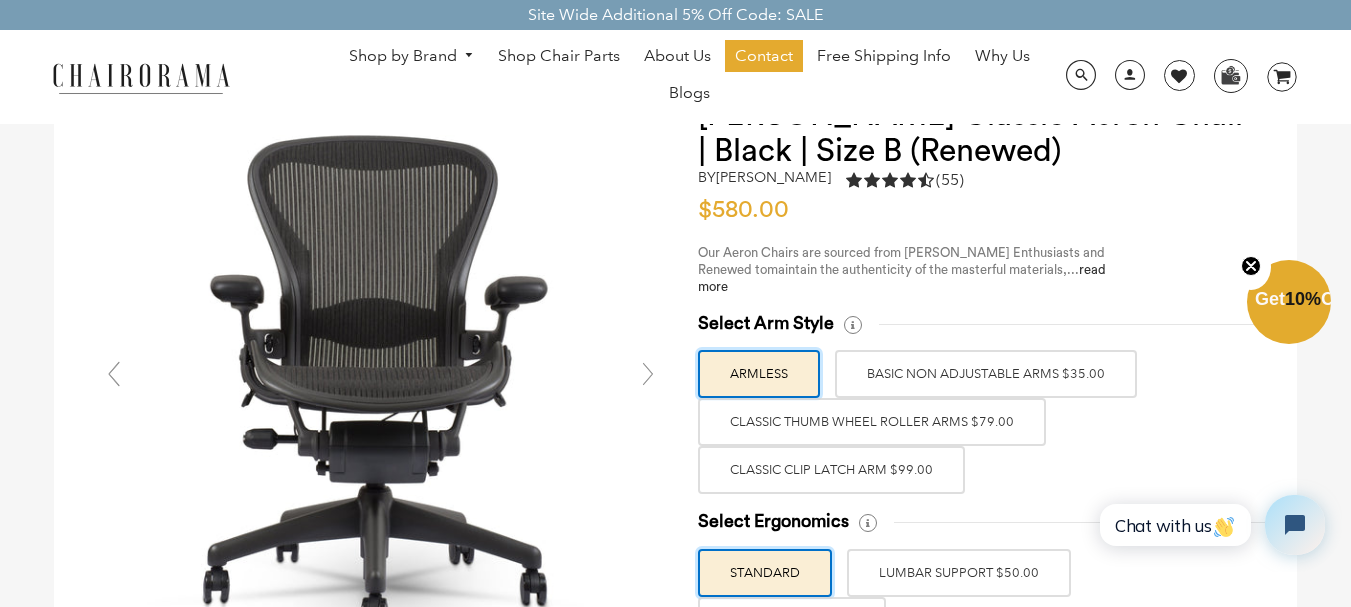 click at bounding box center (648, 374) 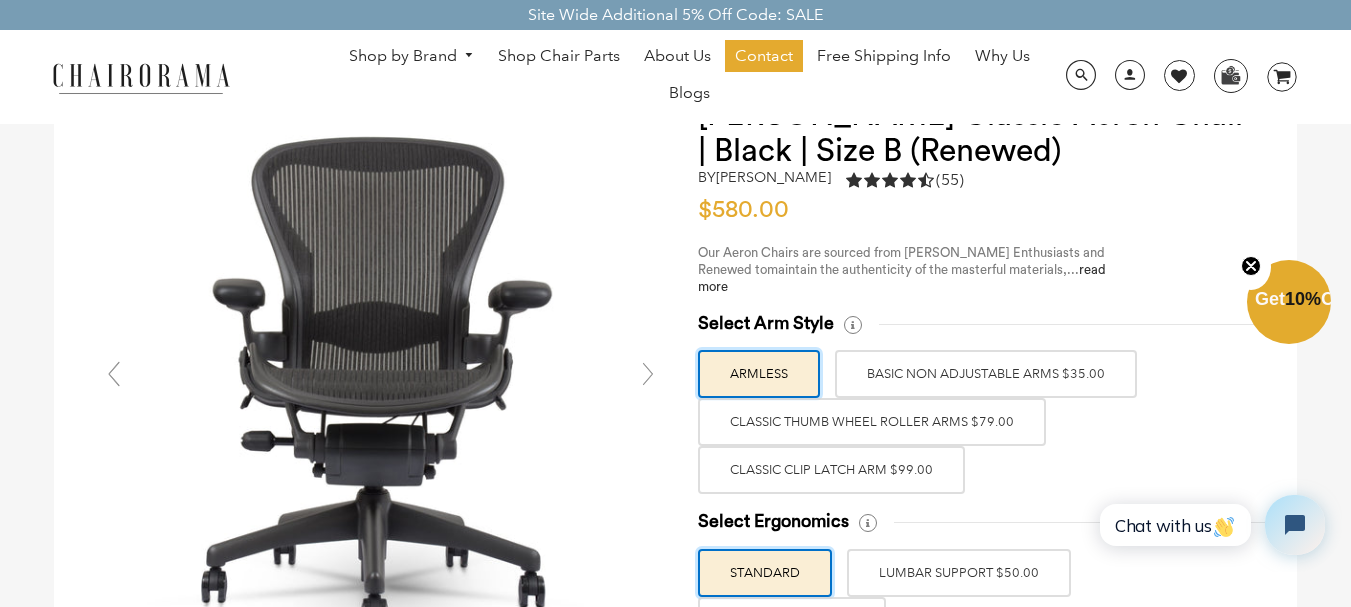 click at bounding box center (648, 374) 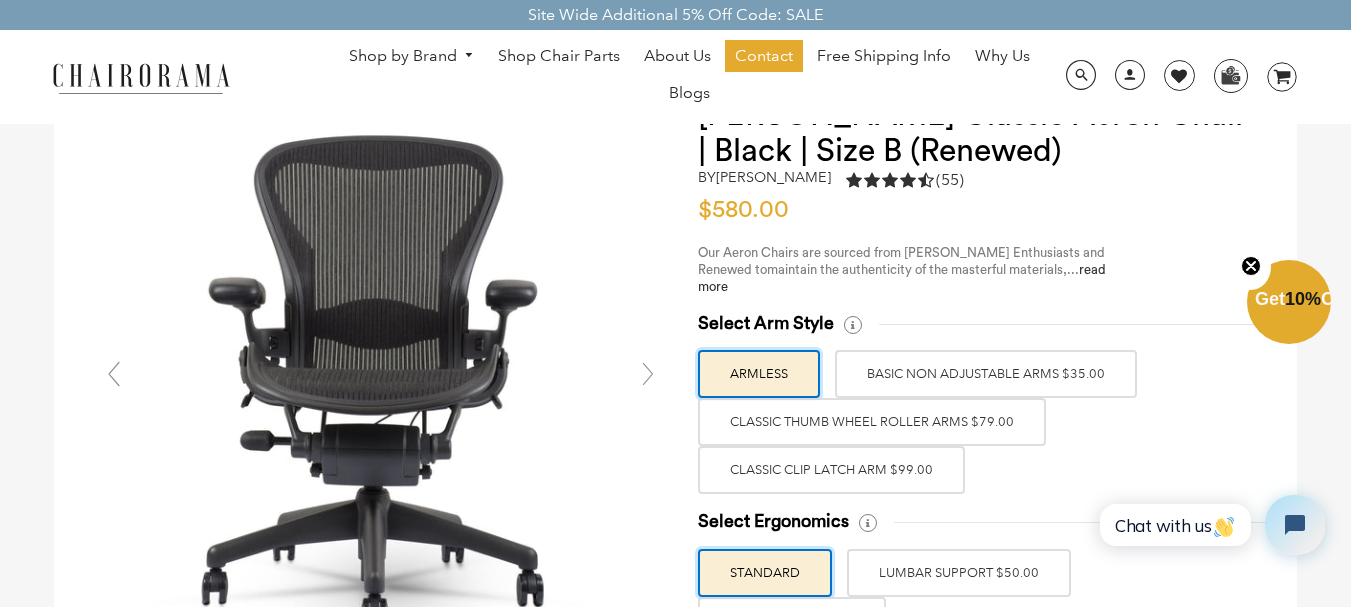 click at bounding box center (648, 374) 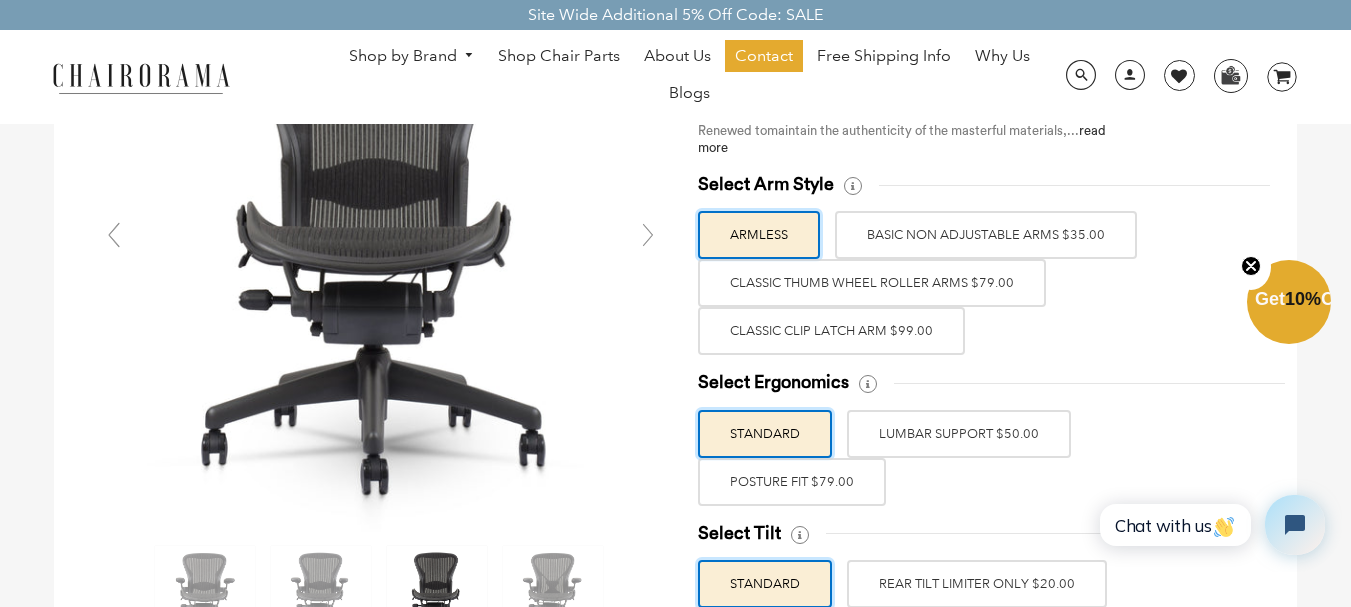 scroll, scrollTop: 0, scrollLeft: 0, axis: both 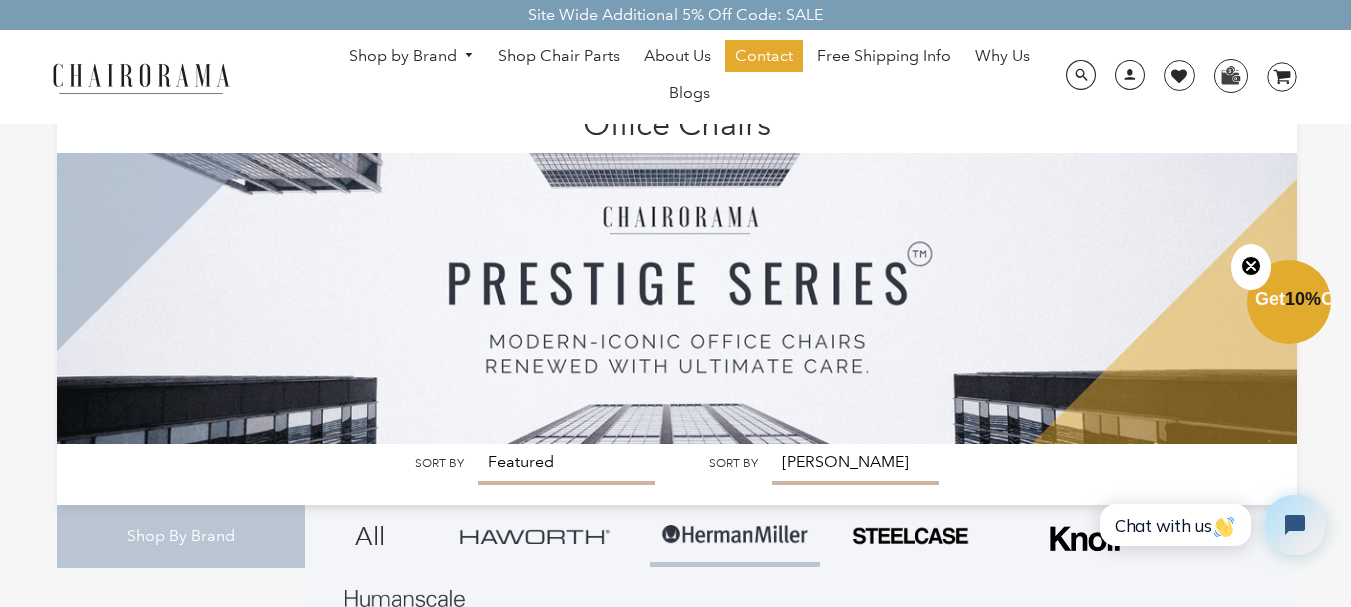 click on "Shop by Brand" at bounding box center (412, 56) 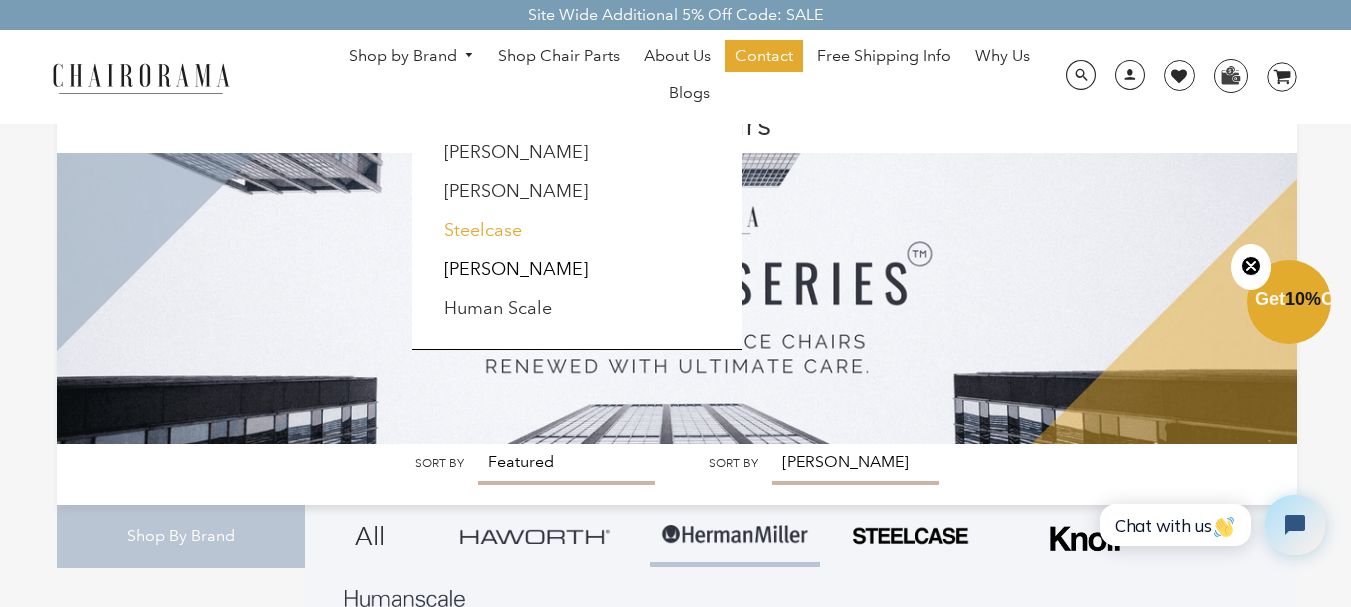 click on "Steelcase" at bounding box center (483, 230) 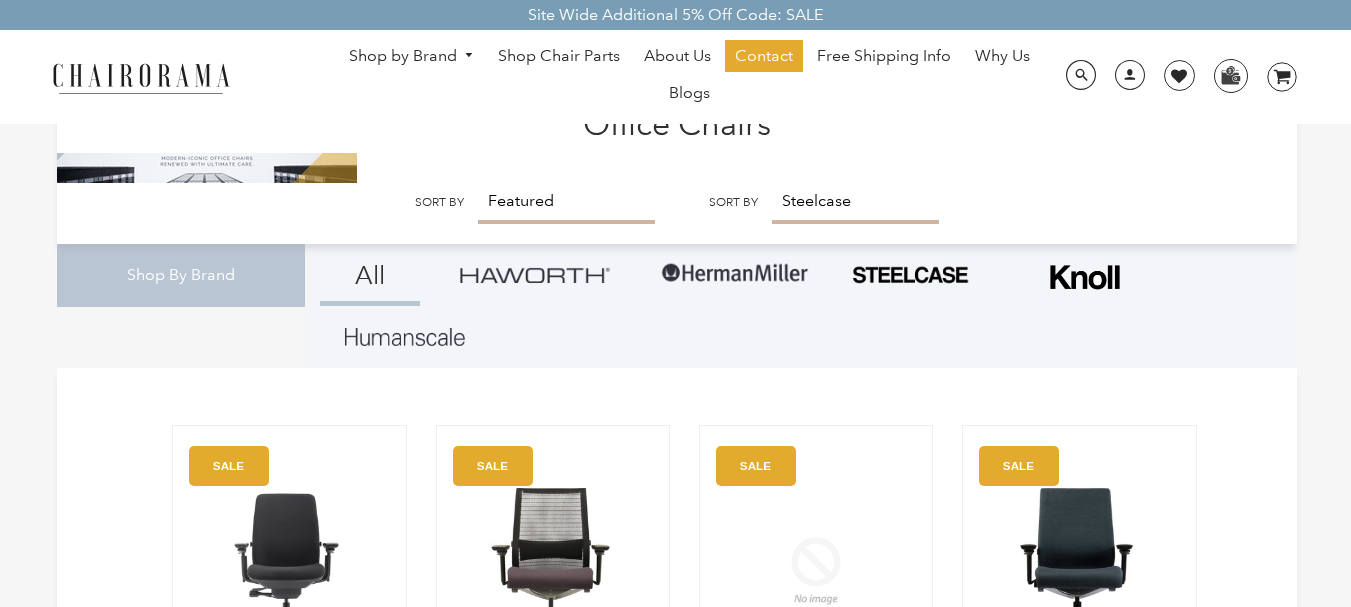 scroll, scrollTop: 0, scrollLeft: 0, axis: both 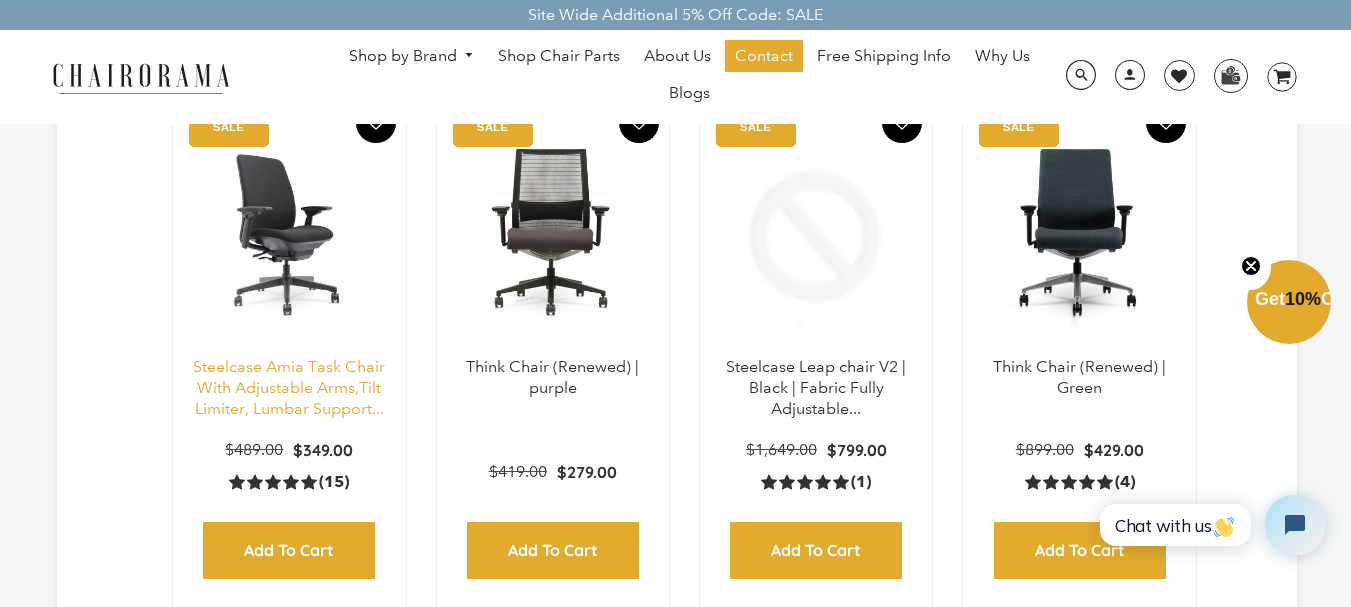 click on "Steelcase Amia Task Chair With Adjustable Arms,Tilt Limiter, Lumbar Support..." at bounding box center (289, 387) 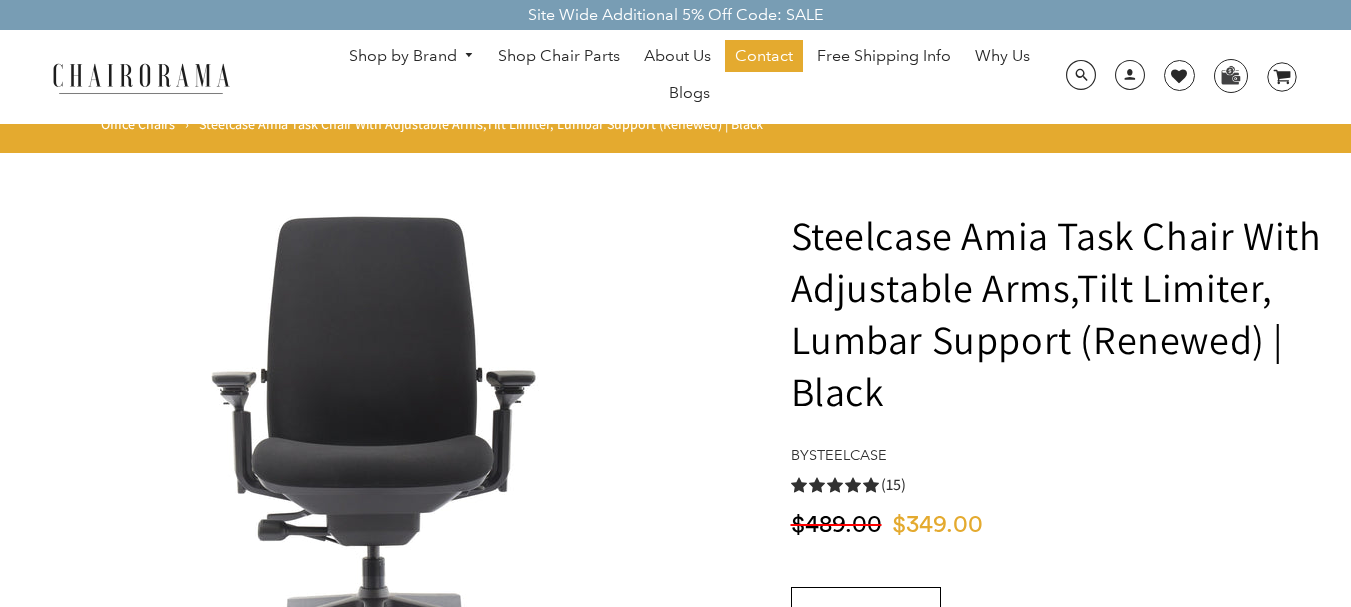 scroll, scrollTop: 0, scrollLeft: 0, axis: both 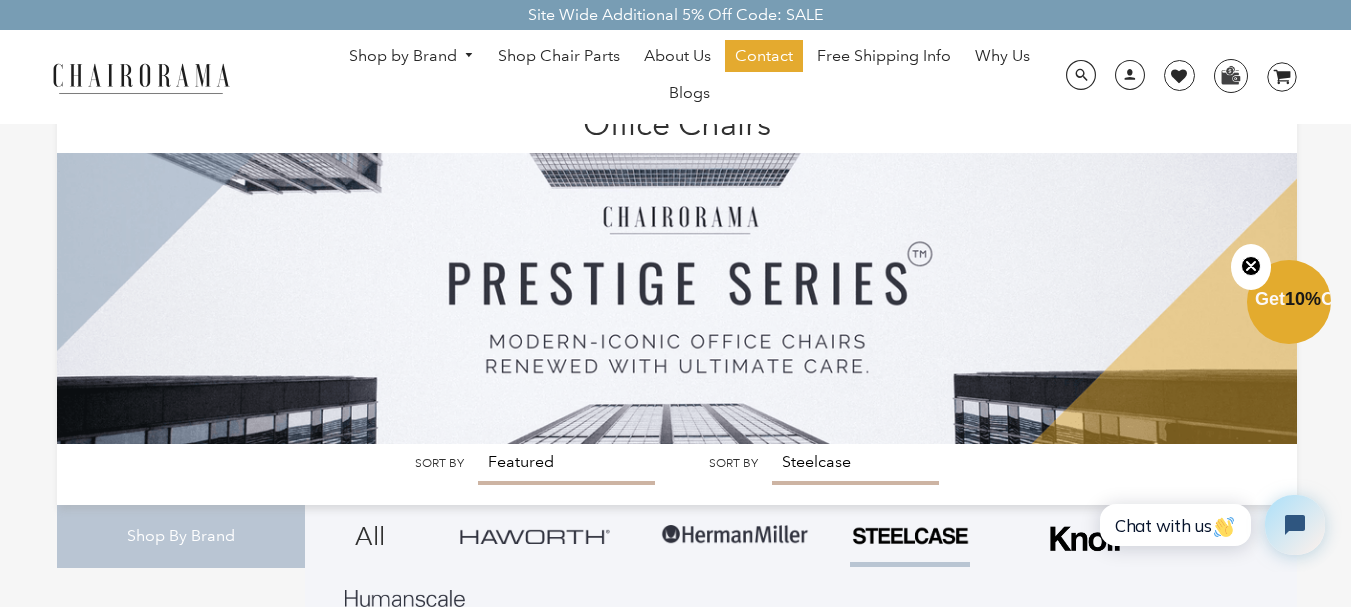 click on "Shop by Brand" at bounding box center (412, 56) 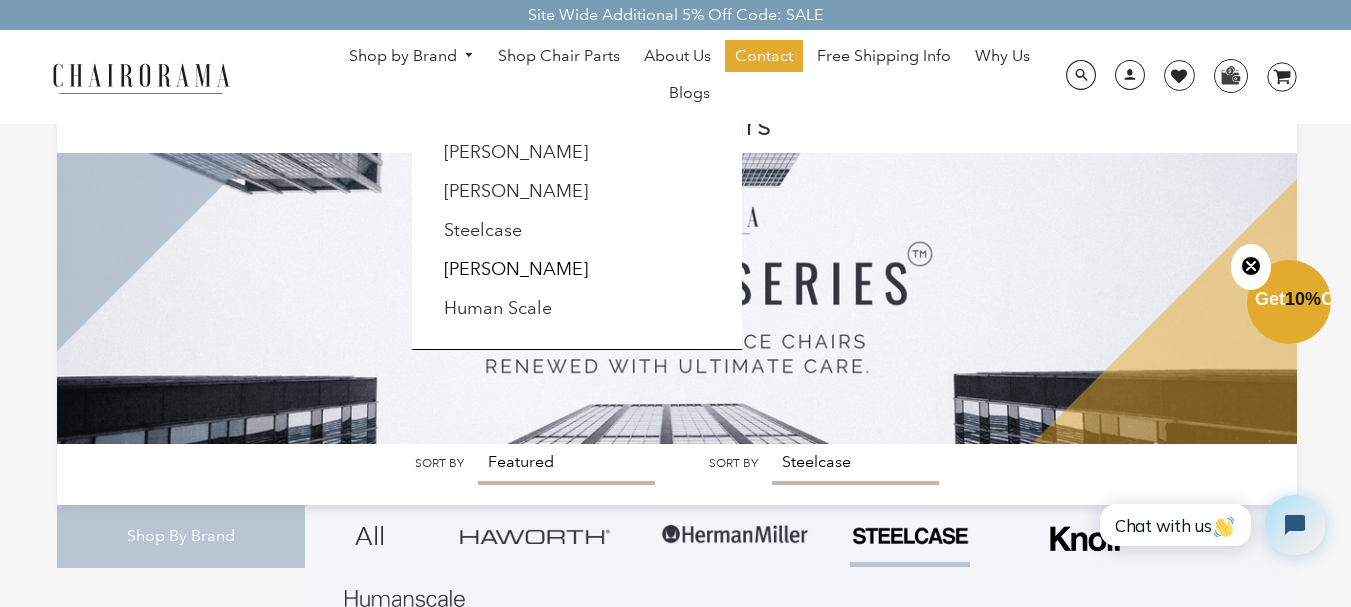 click on "[PERSON_NAME]" at bounding box center [516, 269] 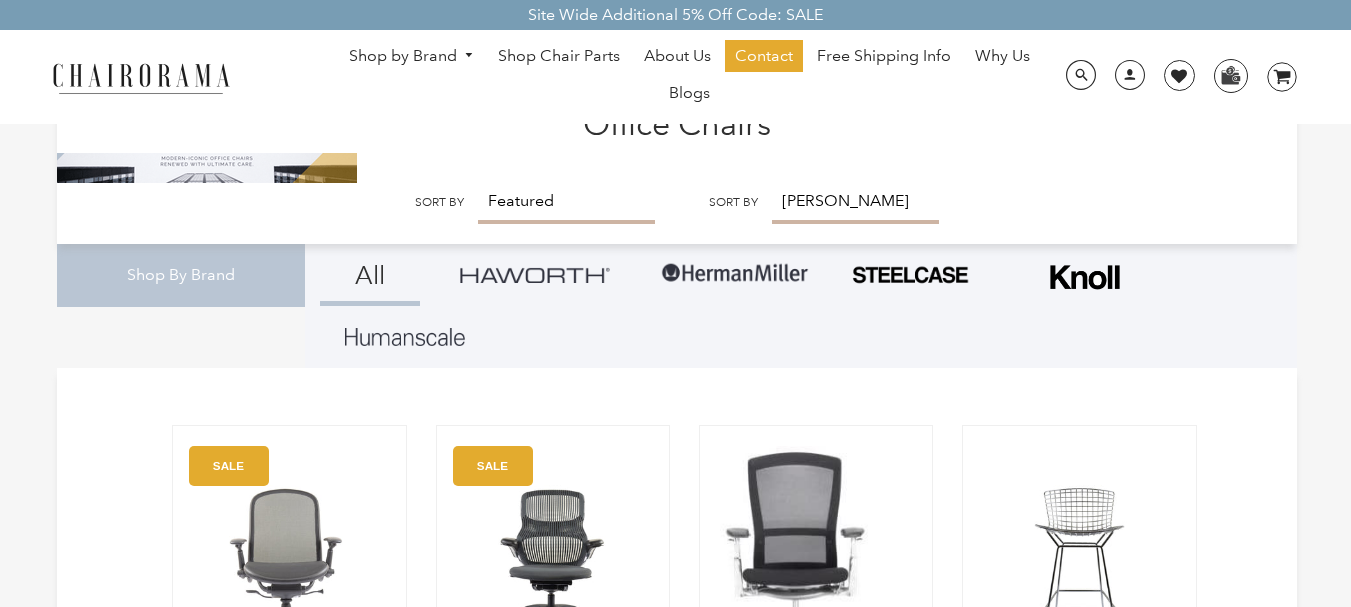scroll, scrollTop: 0, scrollLeft: 0, axis: both 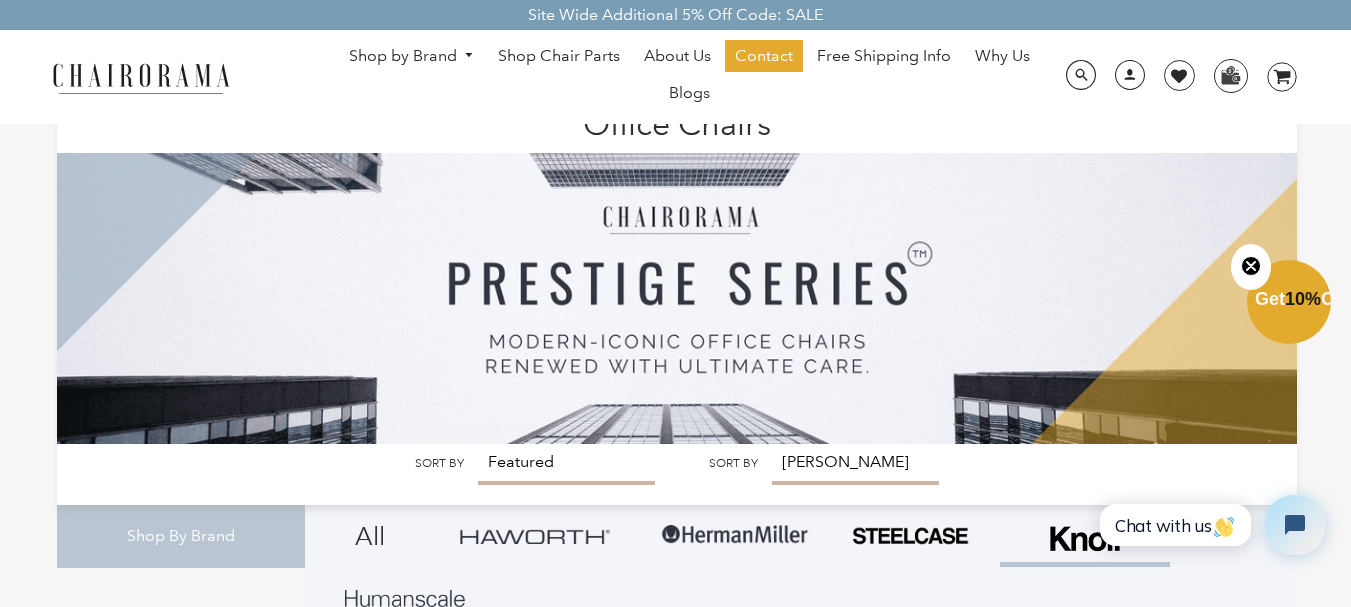 click on "Shop by Brand" at bounding box center [412, 56] 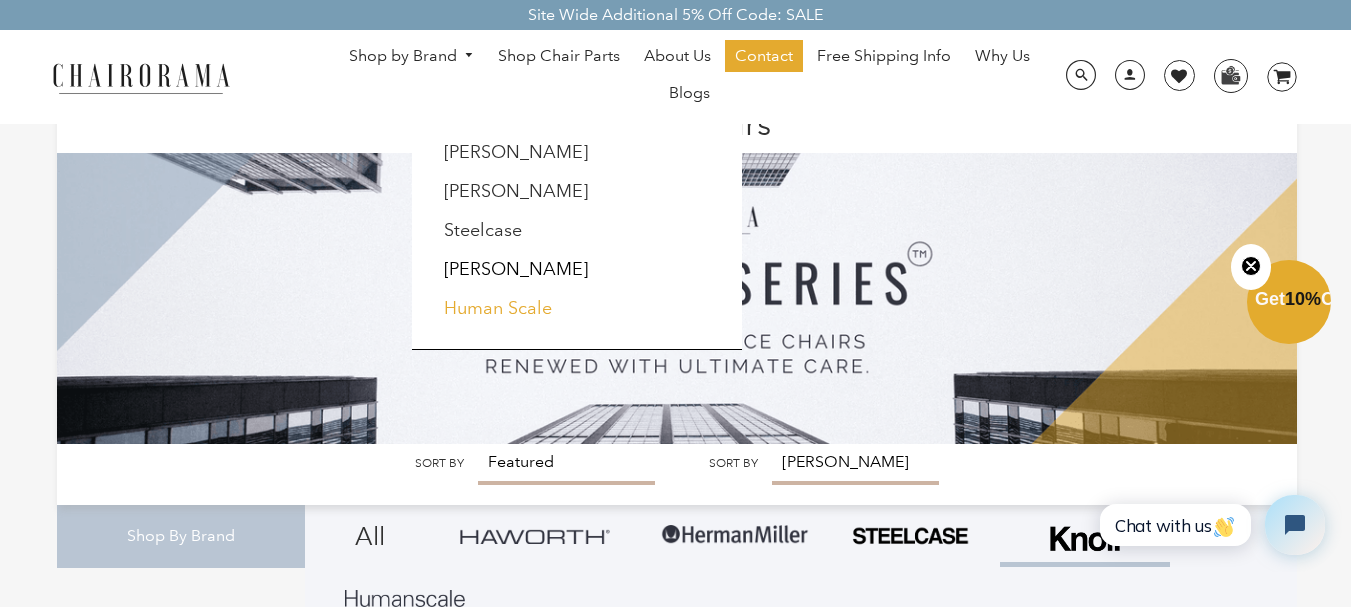 click on "Human Scale" at bounding box center (498, 308) 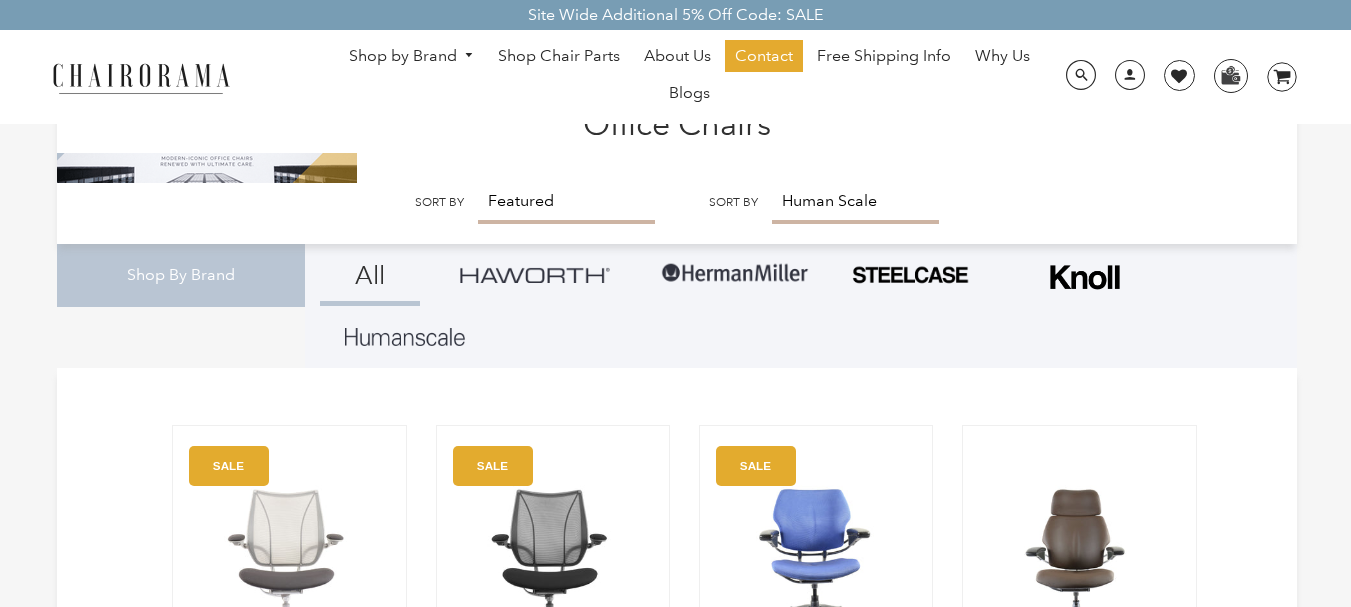 scroll, scrollTop: 0, scrollLeft: 0, axis: both 